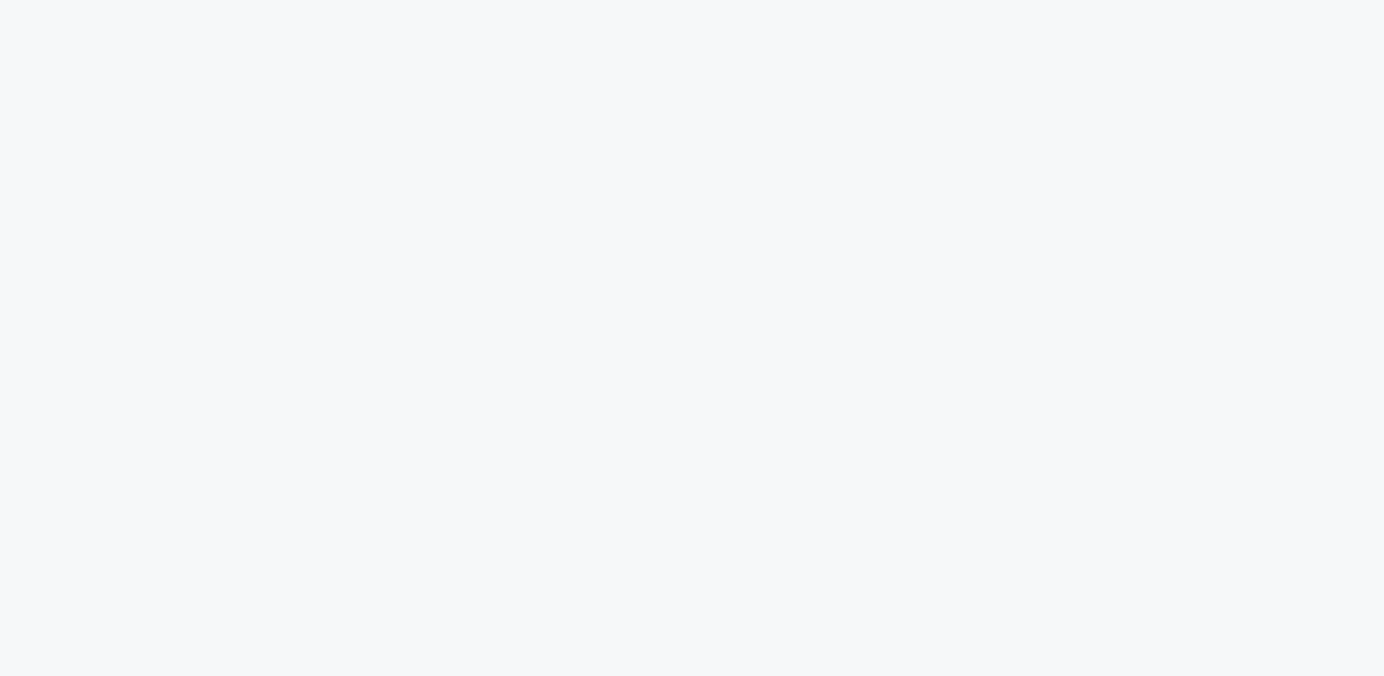 scroll, scrollTop: 0, scrollLeft: 0, axis: both 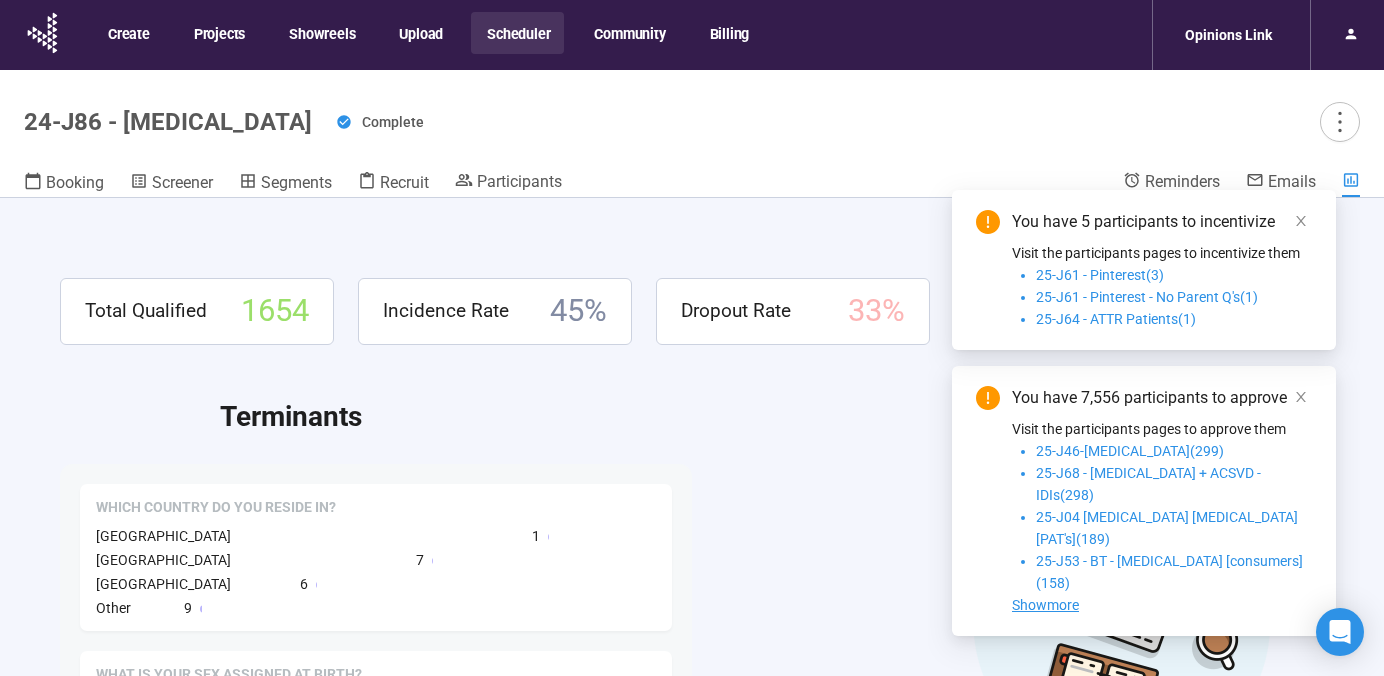 click on "Scheduler" at bounding box center (517, 33) 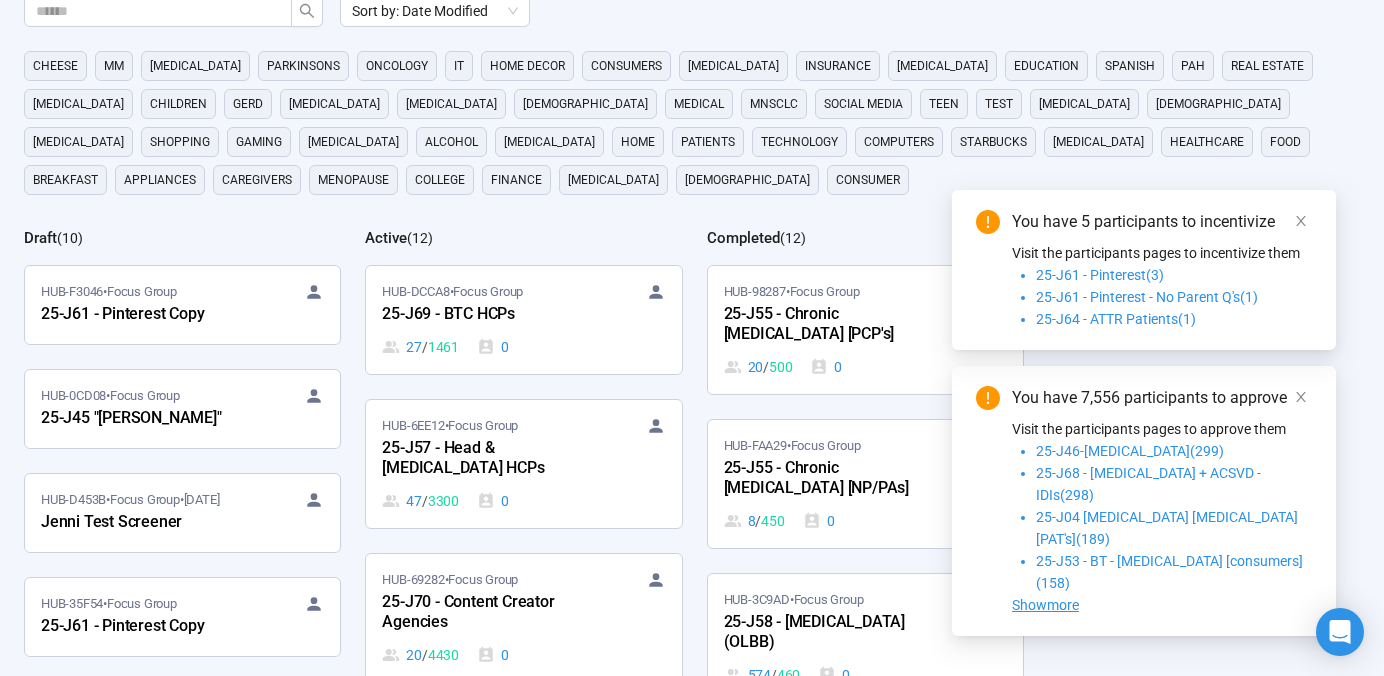 scroll, scrollTop: 204, scrollLeft: 0, axis: vertical 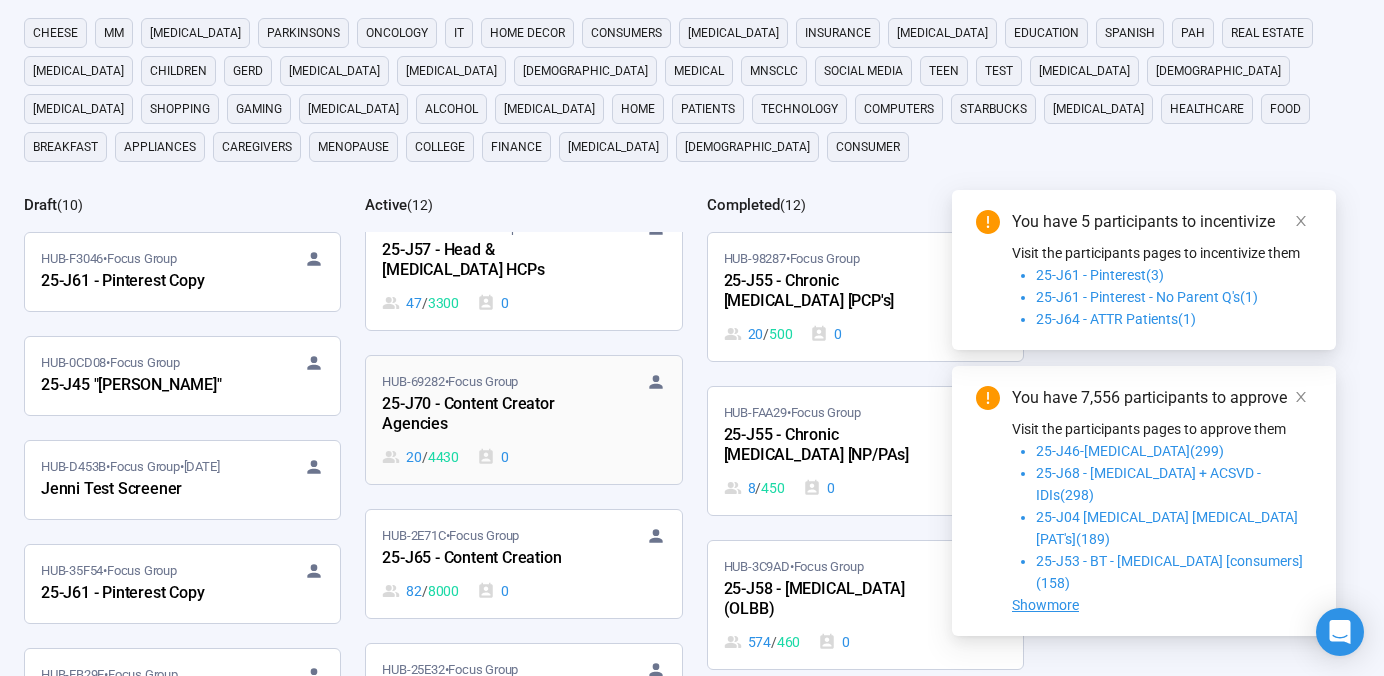 click on "25-J70 - Content Creator Agencies" at bounding box center [492, 415] 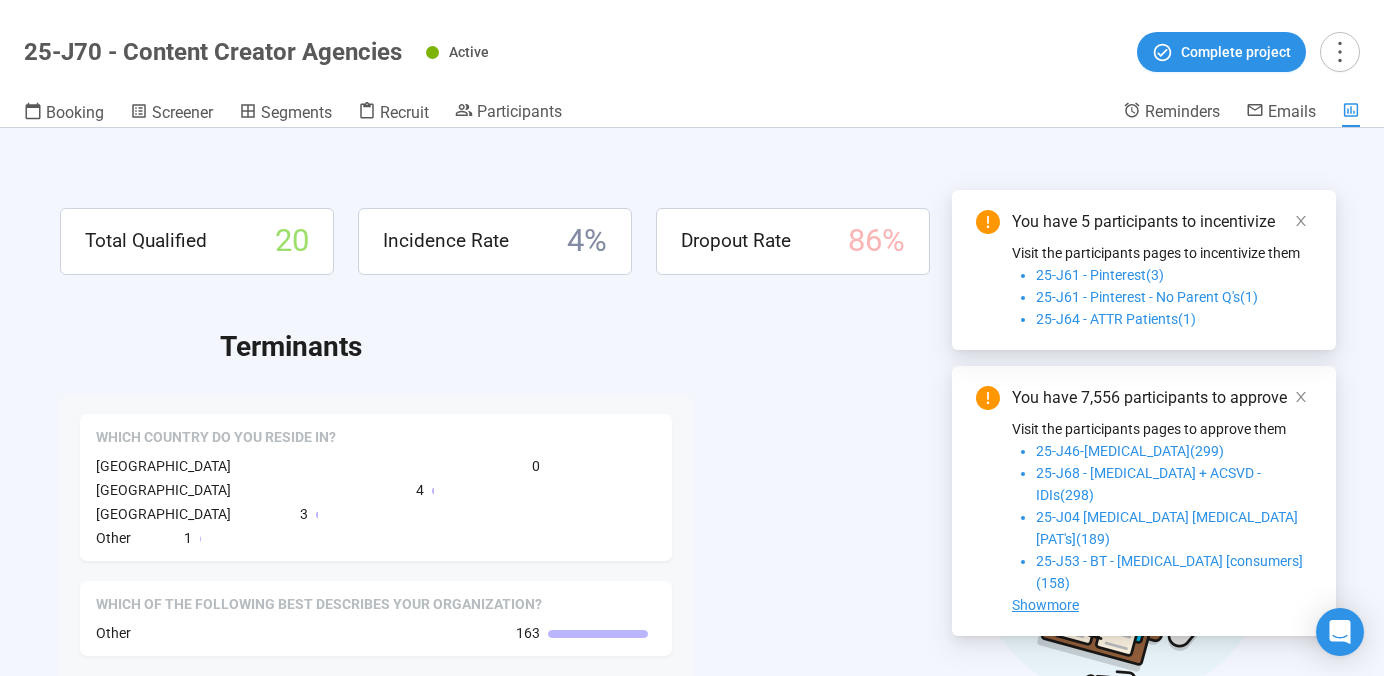 click on "You have 5 participants to incentivize" at bounding box center (1162, 222) 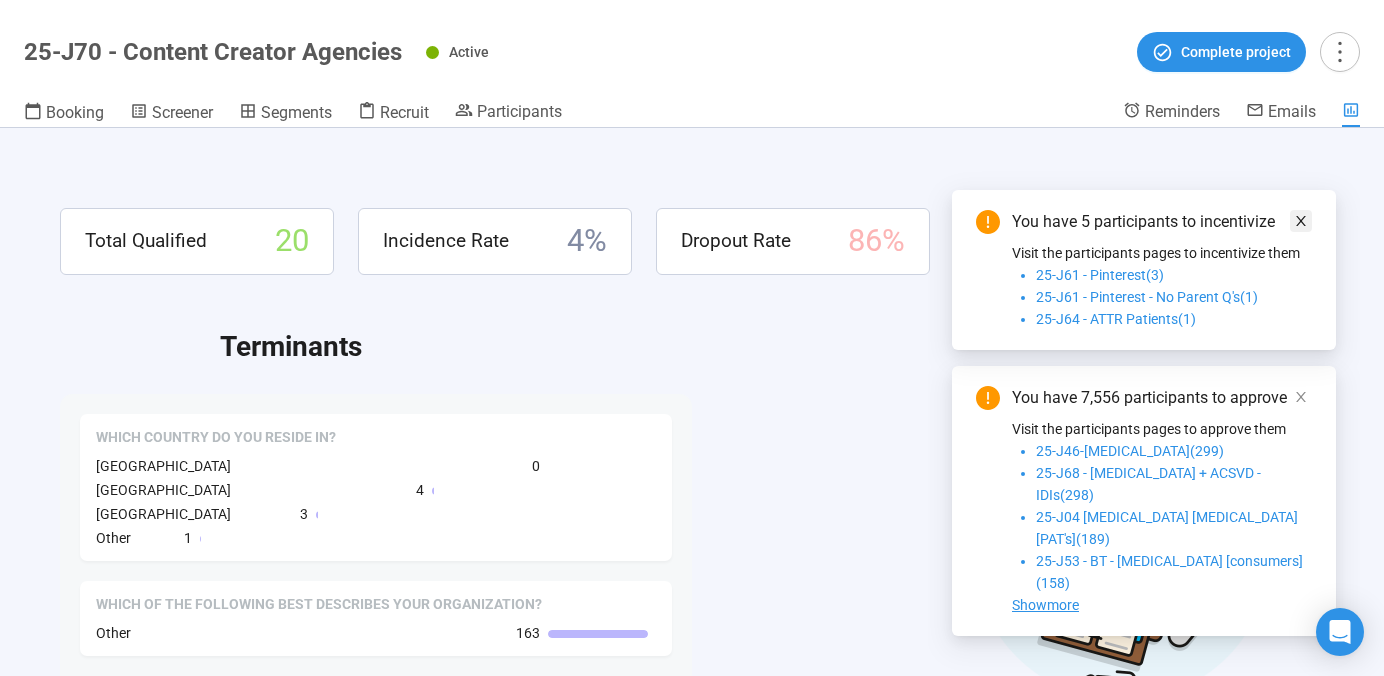 click at bounding box center [1301, 221] 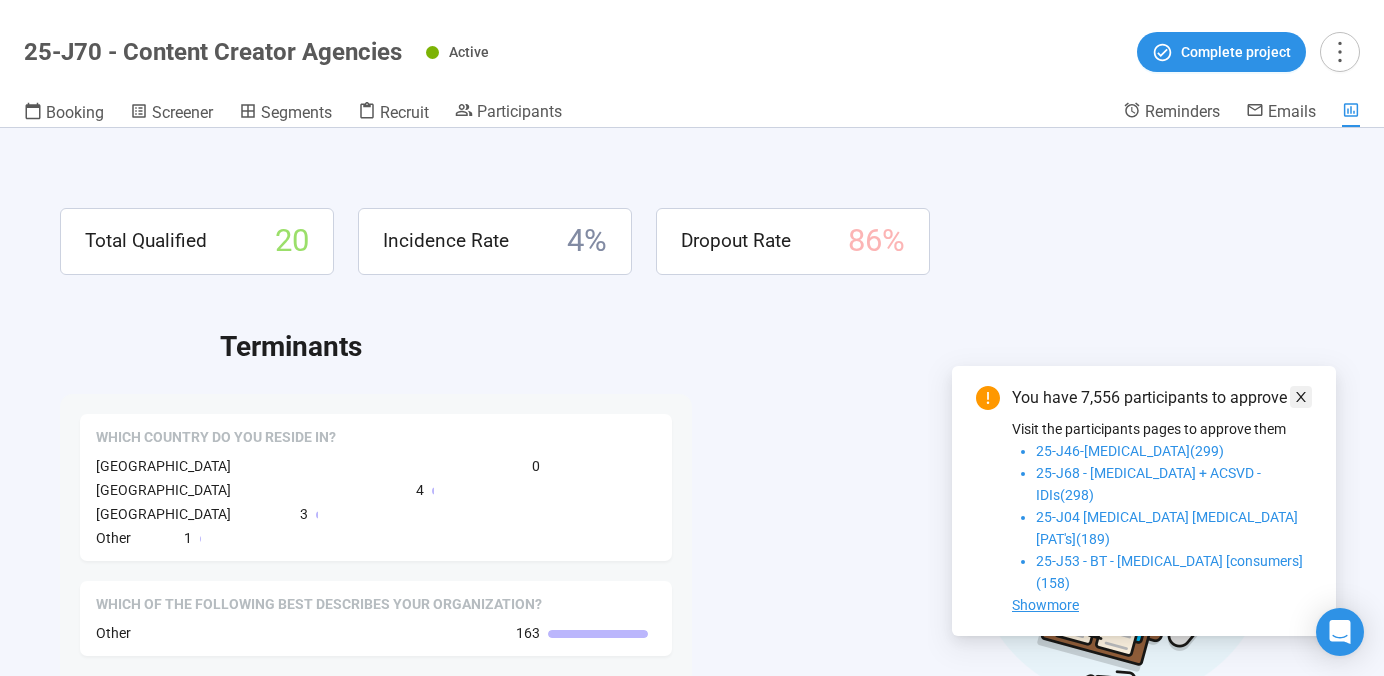 click 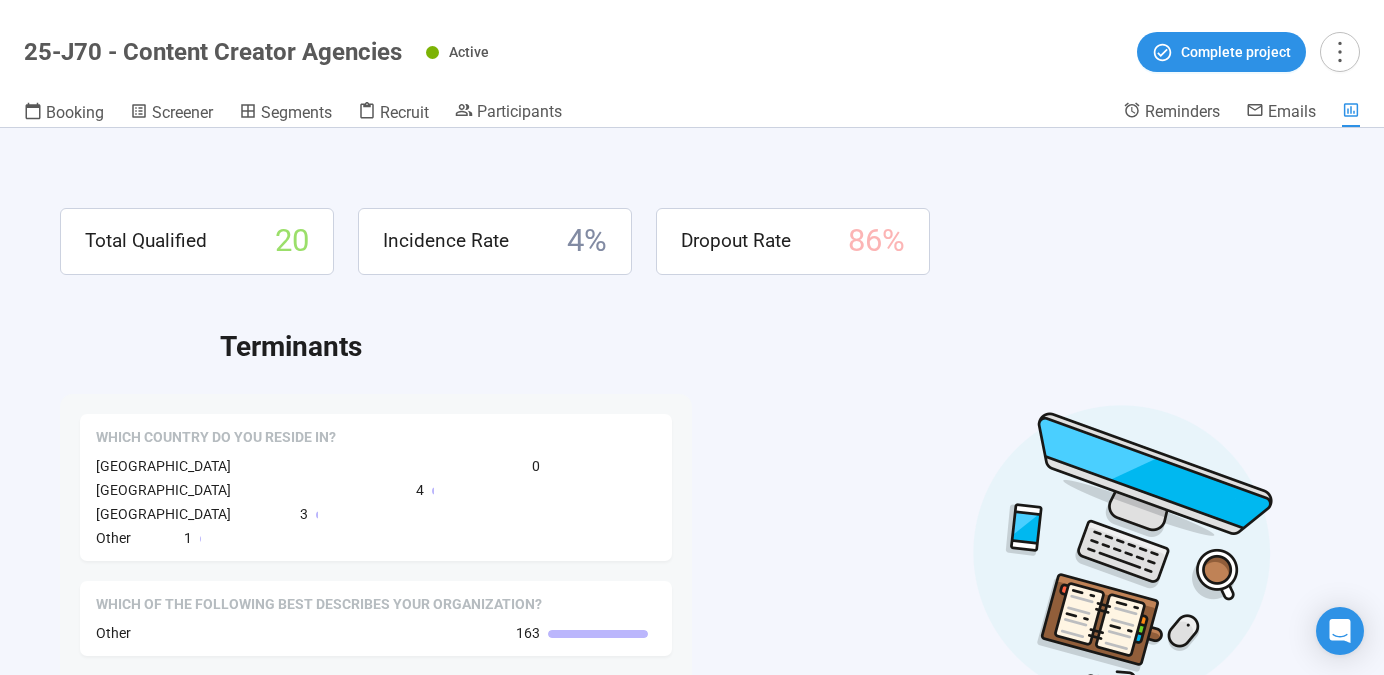 scroll, scrollTop: 70, scrollLeft: 0, axis: vertical 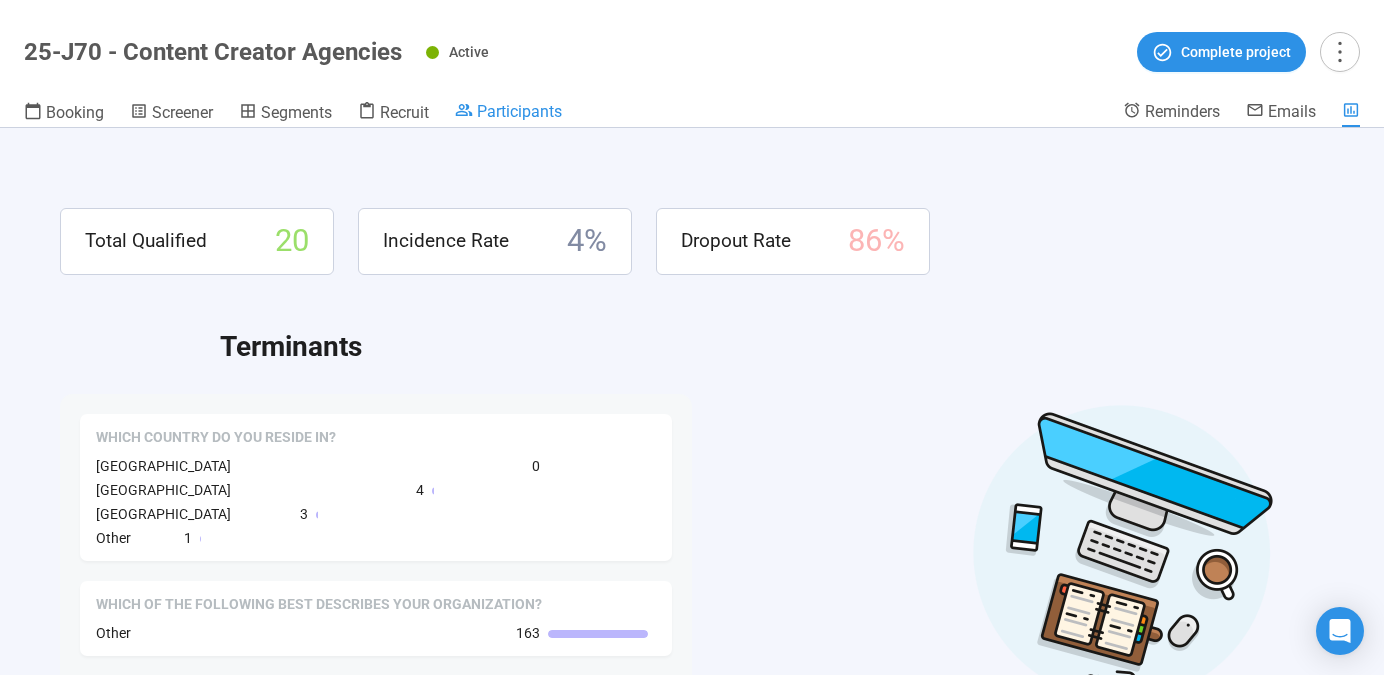 click on "Participants" at bounding box center (519, 111) 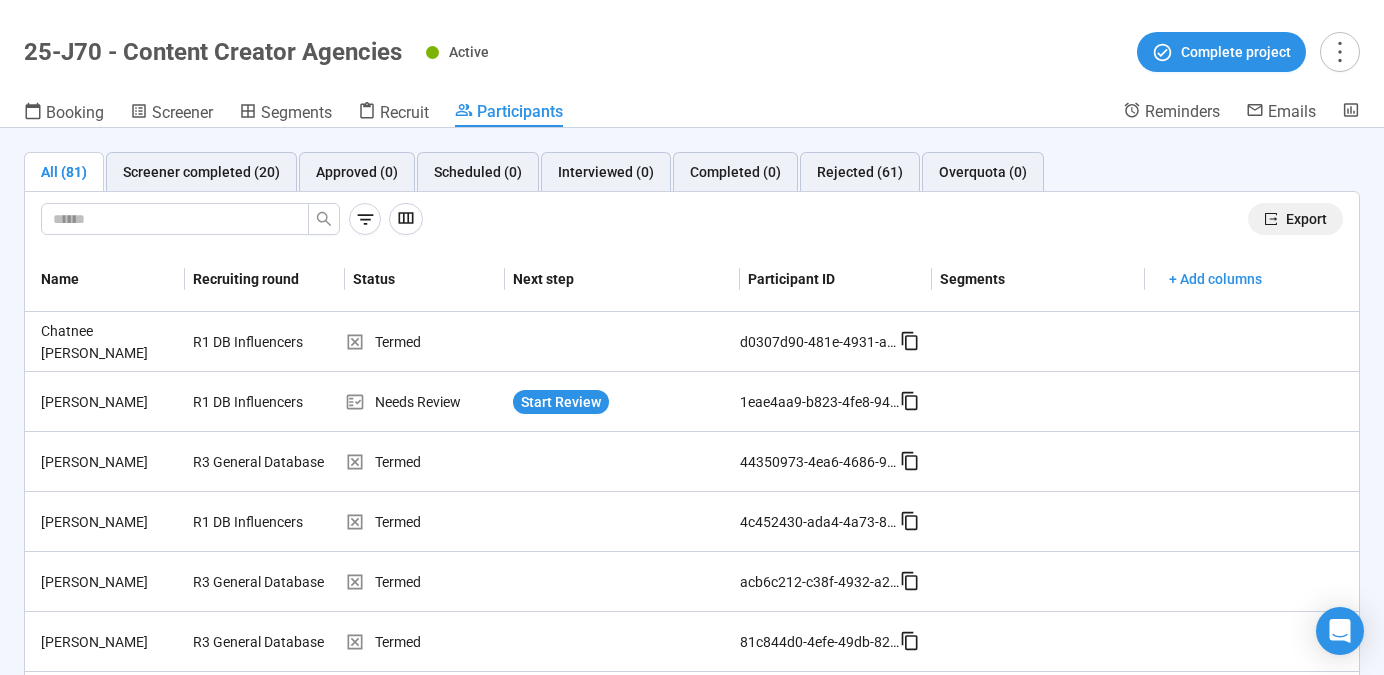 click on "Export" at bounding box center (1306, 219) 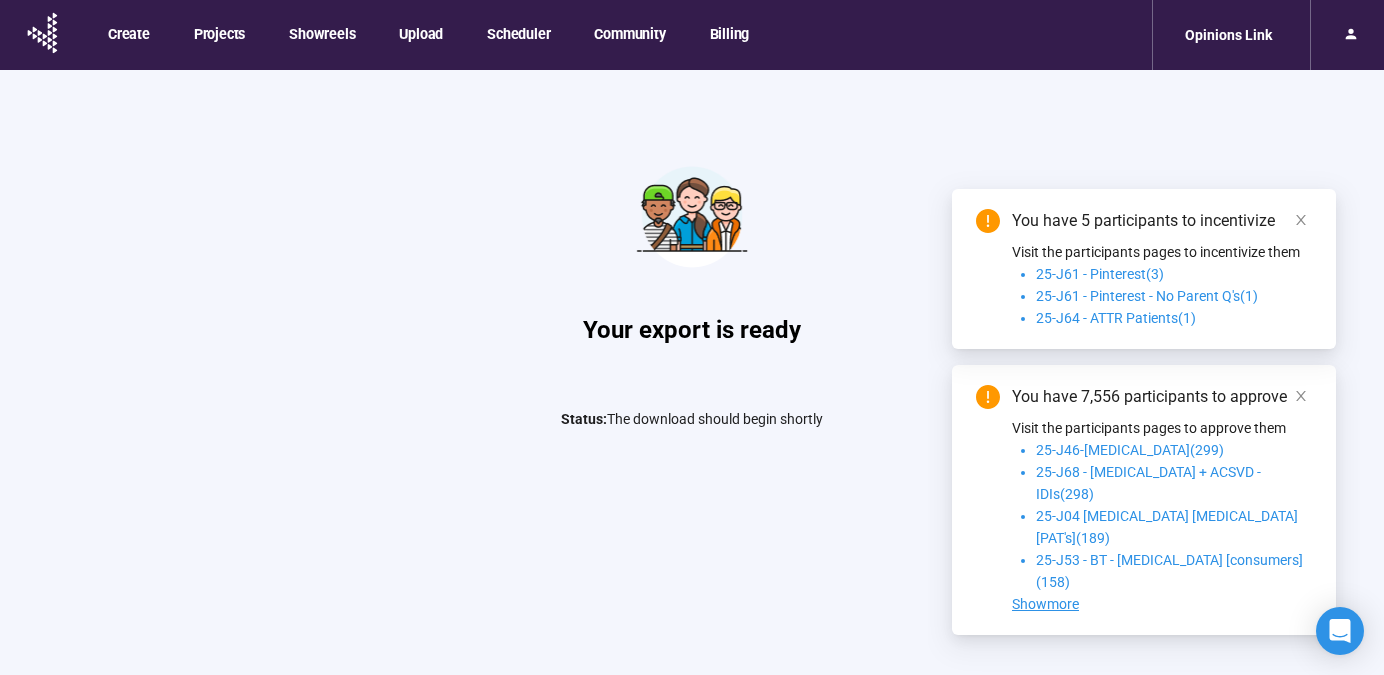 scroll, scrollTop: 0, scrollLeft: 0, axis: both 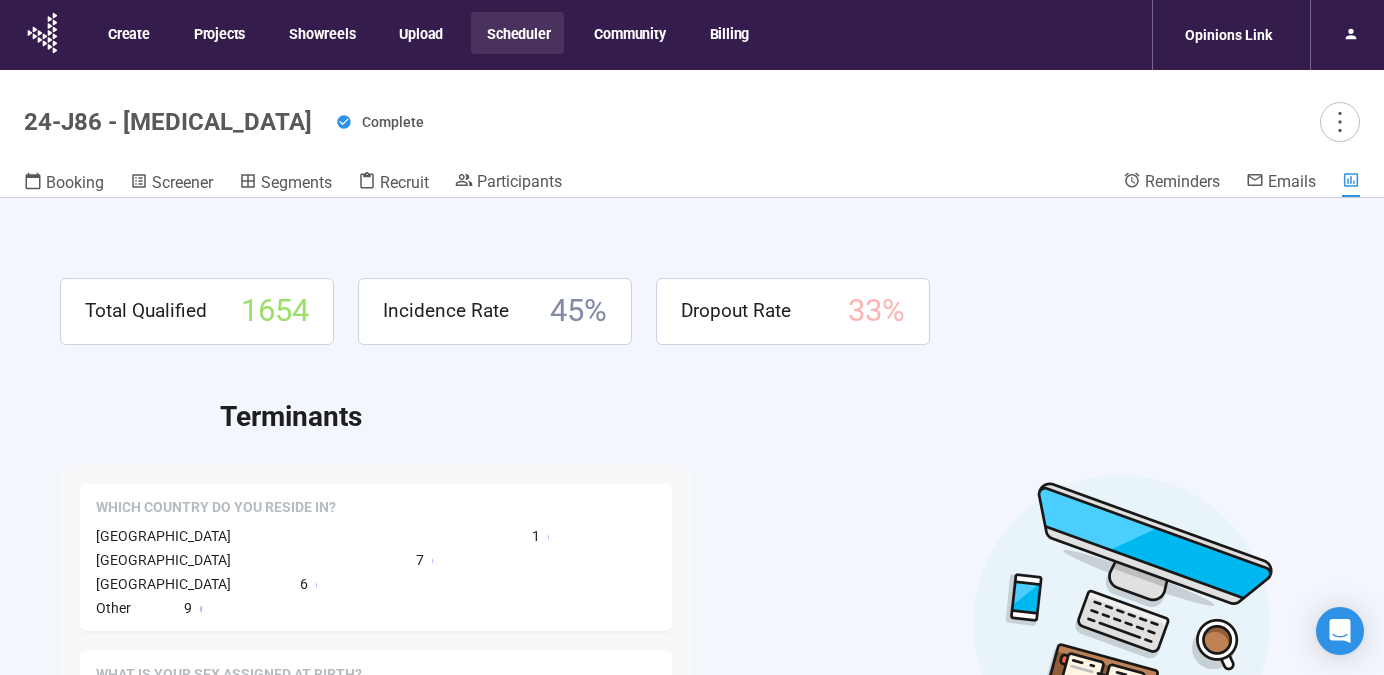 click on "Scheduler" at bounding box center (517, 33) 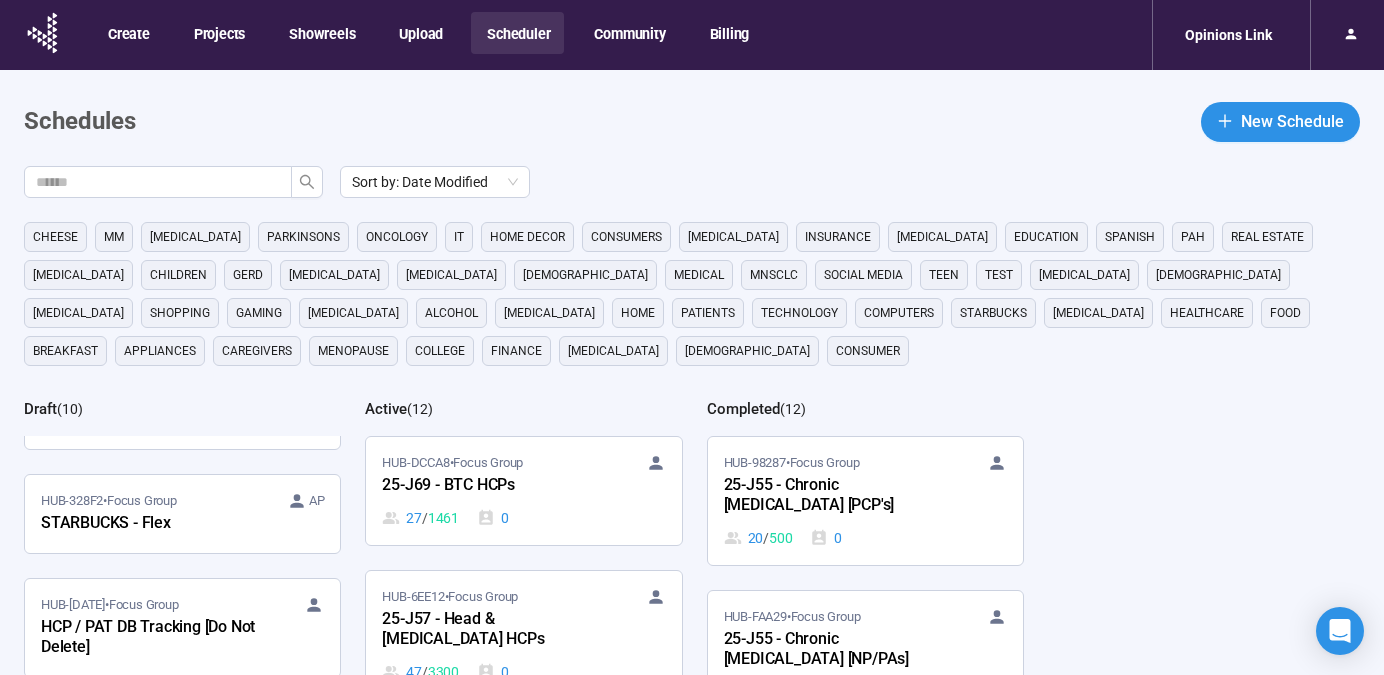 scroll, scrollTop: 663, scrollLeft: 0, axis: vertical 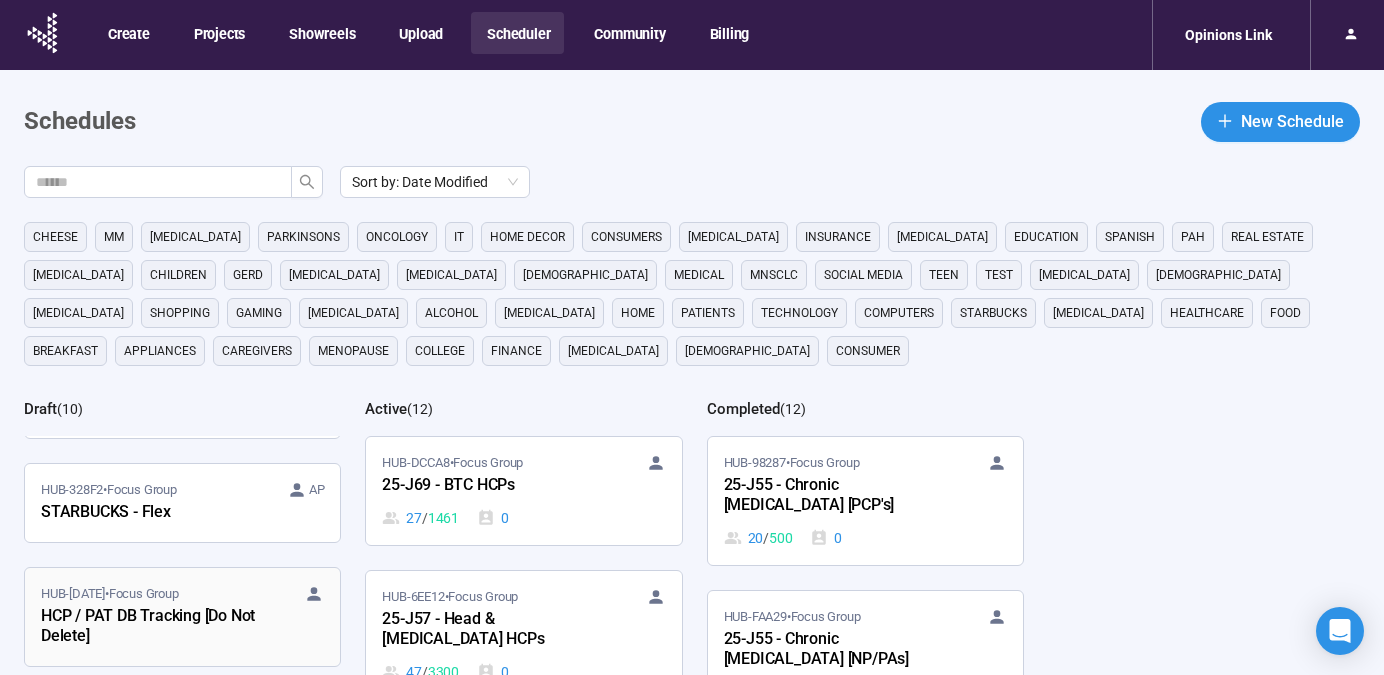 click on "HCP / PAT DB Tracking [Do Not Delete]" at bounding box center (151, 627) 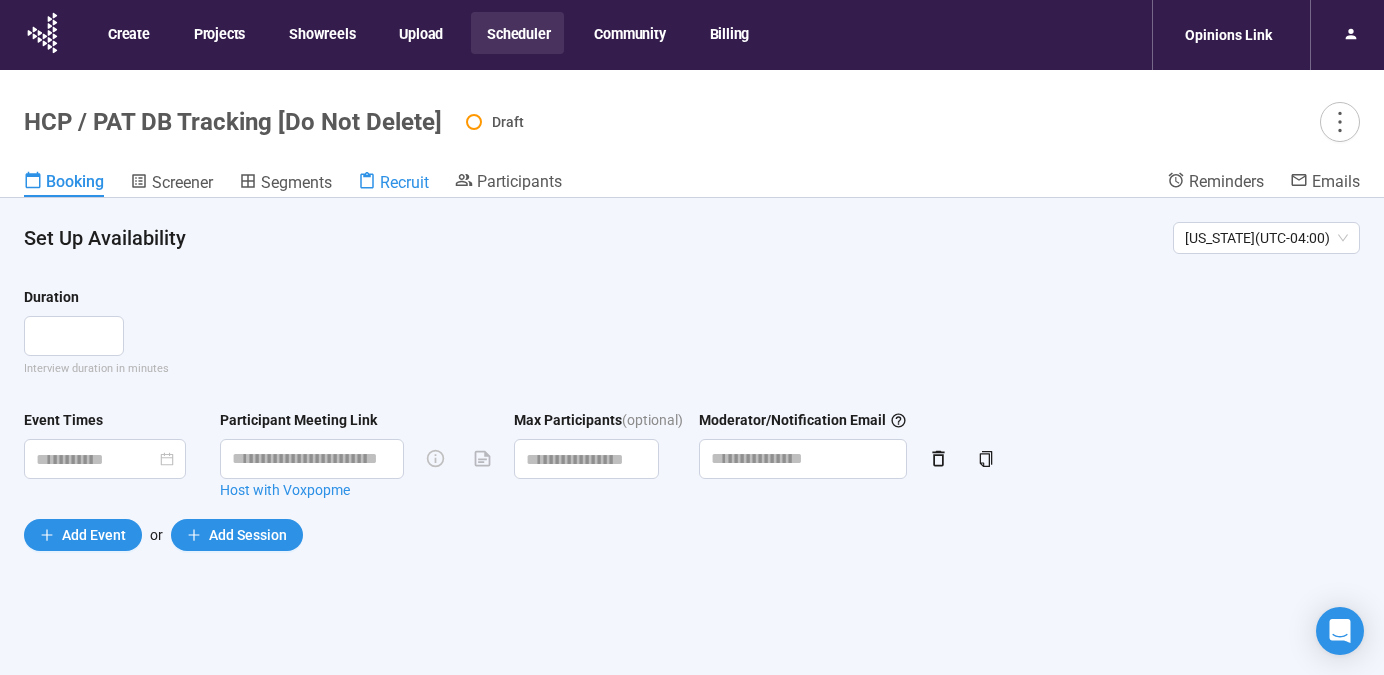 click on "Recruit" at bounding box center [404, 182] 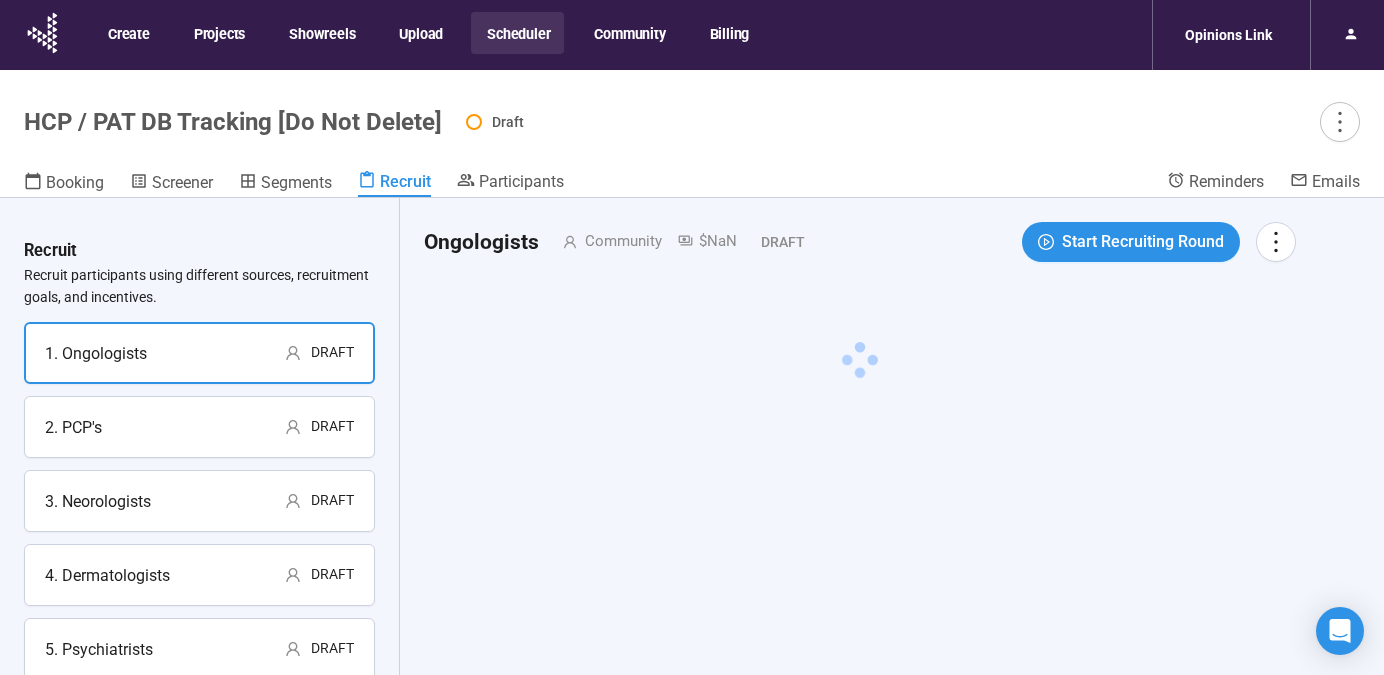 click on "1. Ongologists Draft" at bounding box center [199, 353] 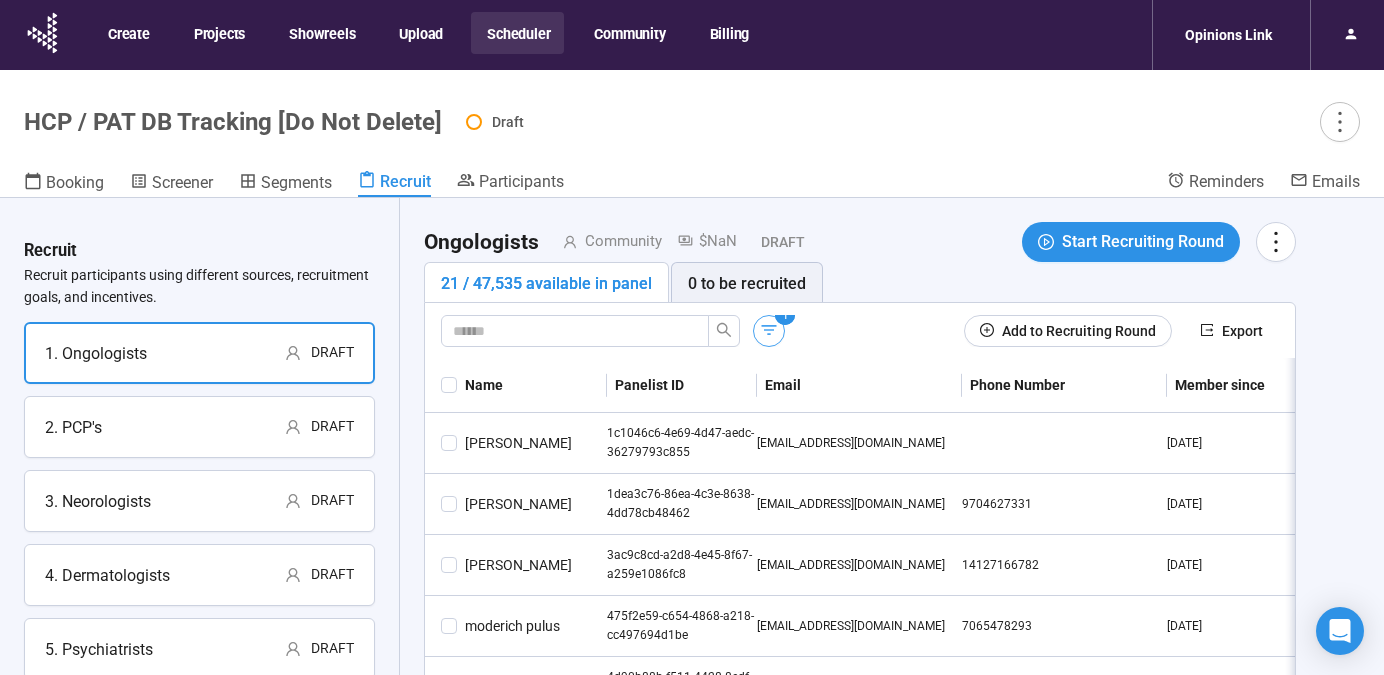 click 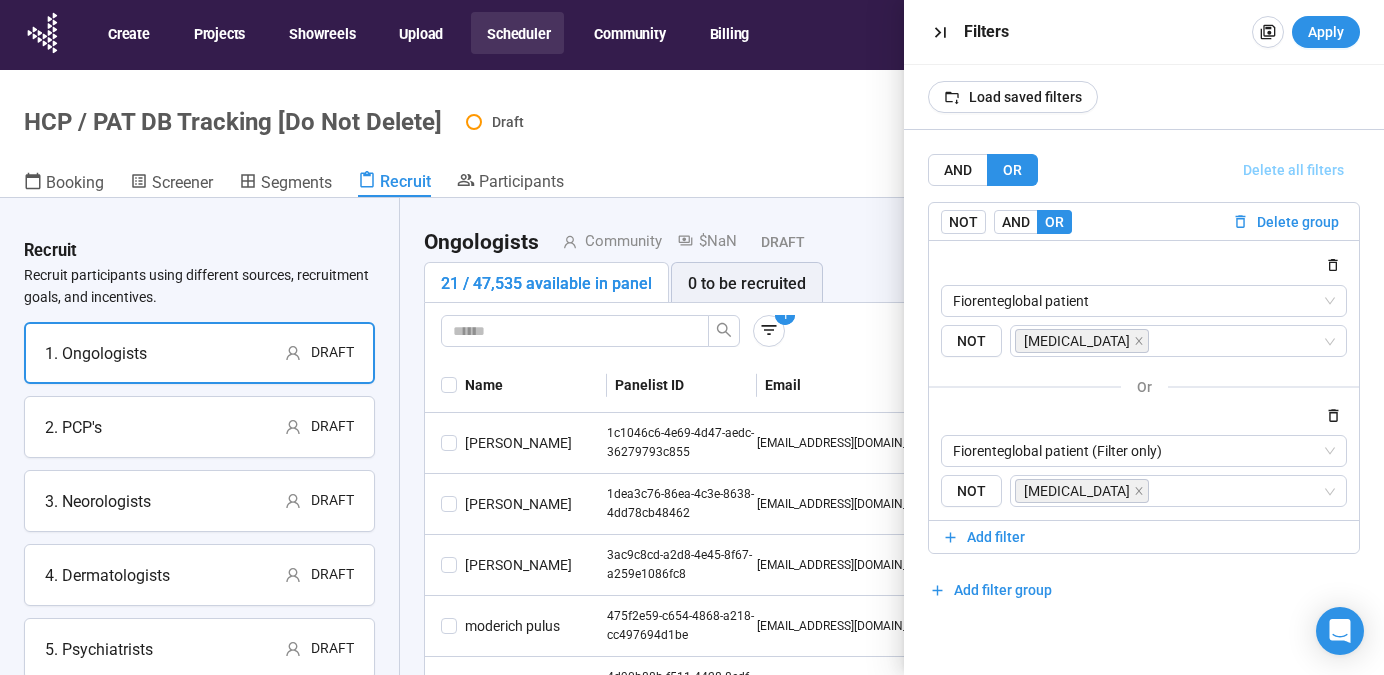 click on "Delete all filters" at bounding box center (1293, 170) 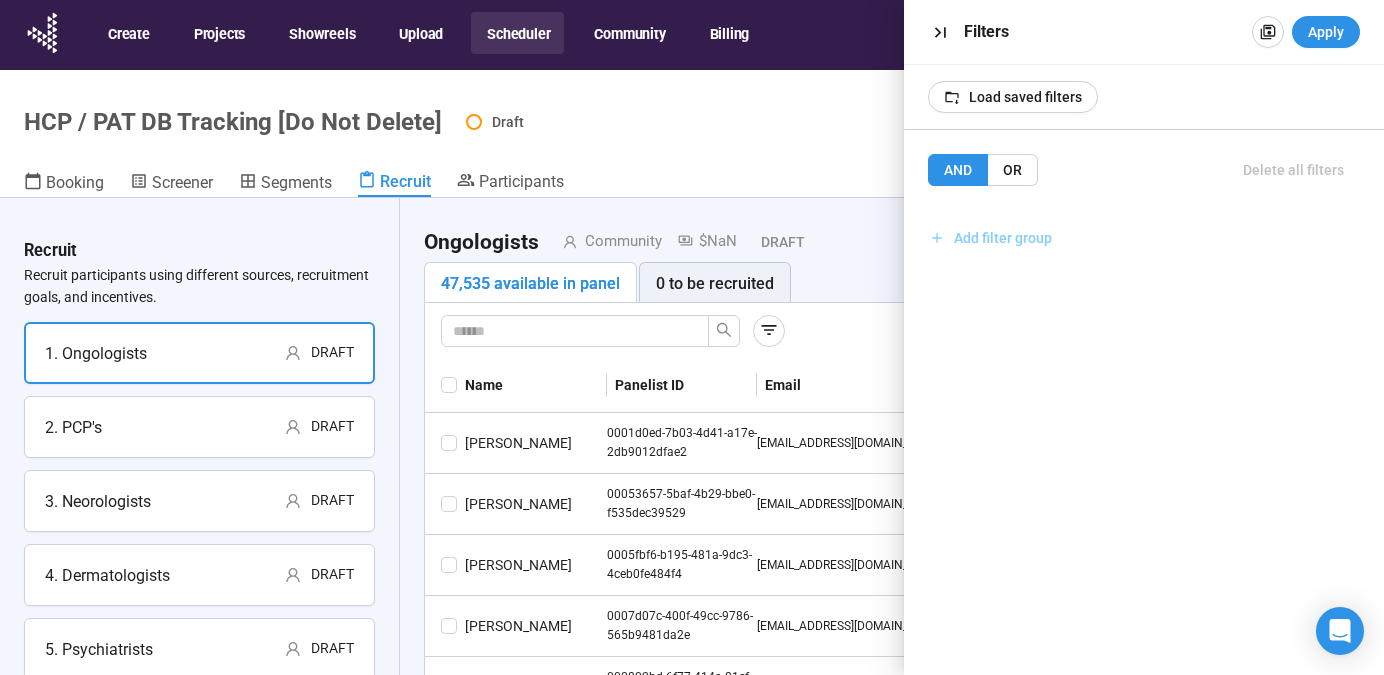 click on "Add filter group" at bounding box center (1003, 238) 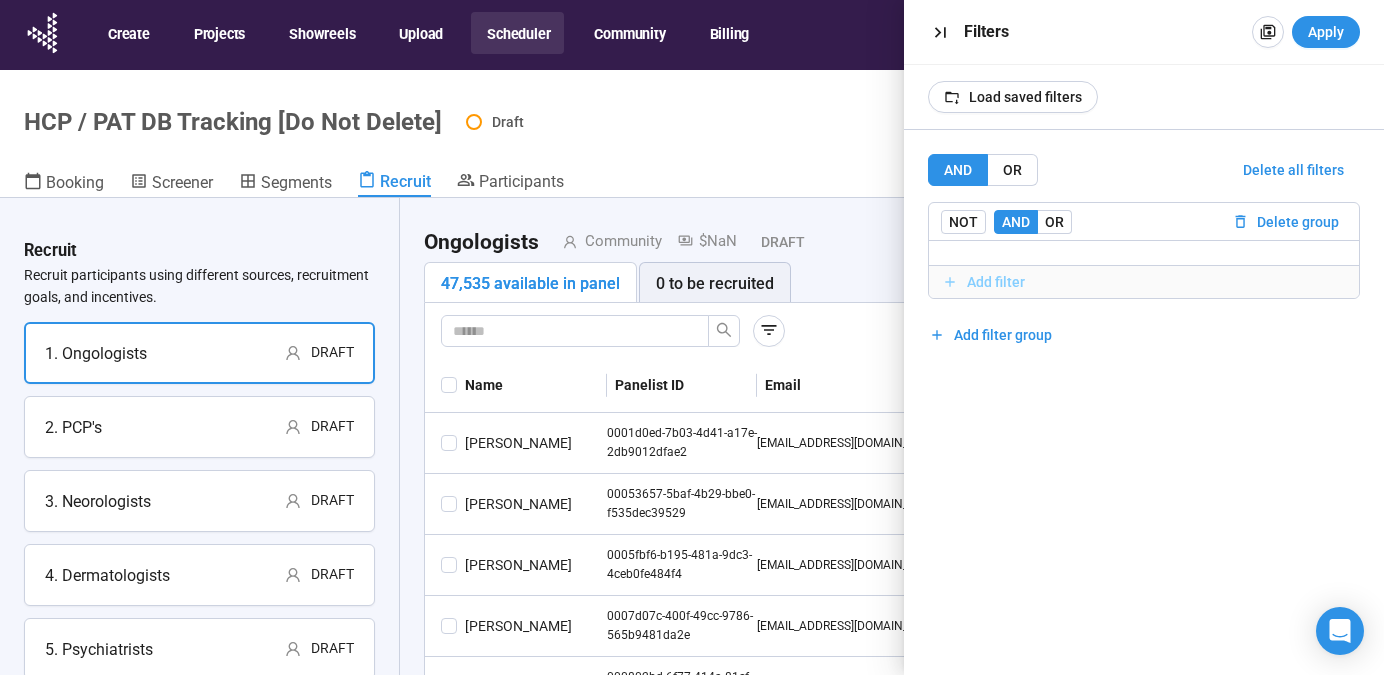click on "Add filter" at bounding box center [996, 282] 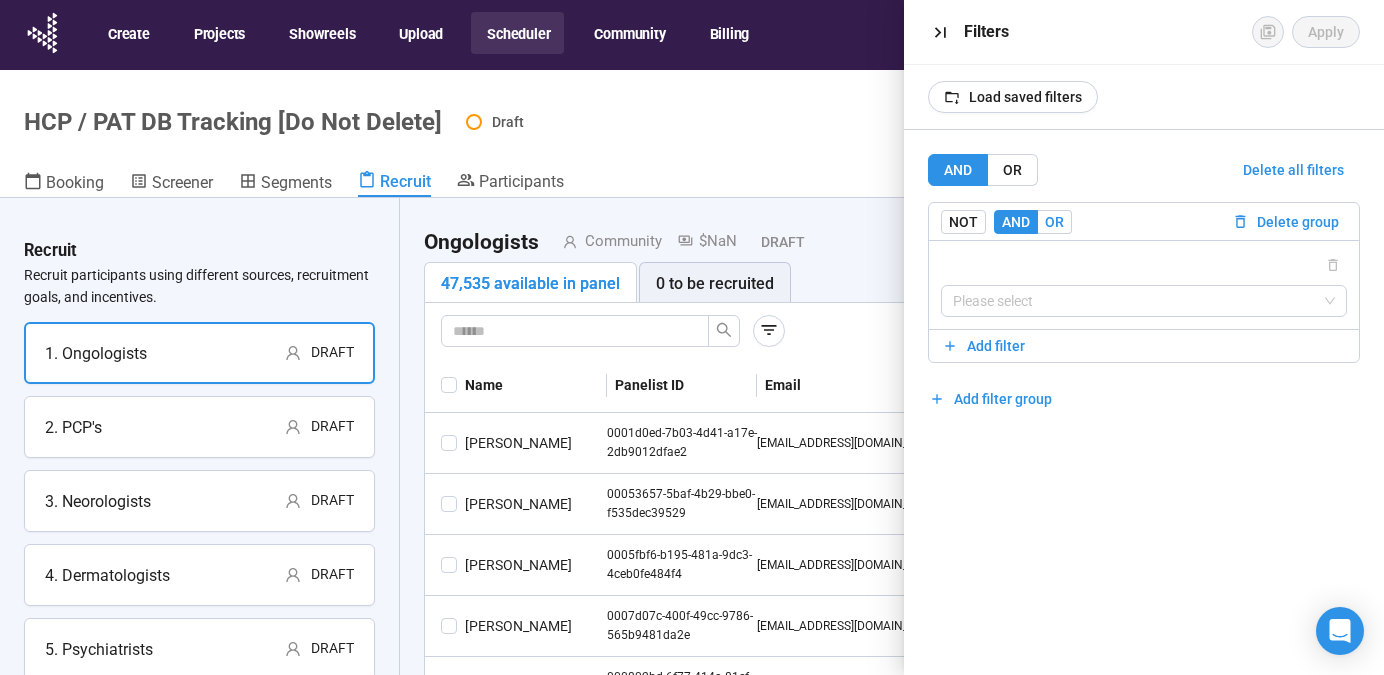 click on "OR" at bounding box center (1054, 222) 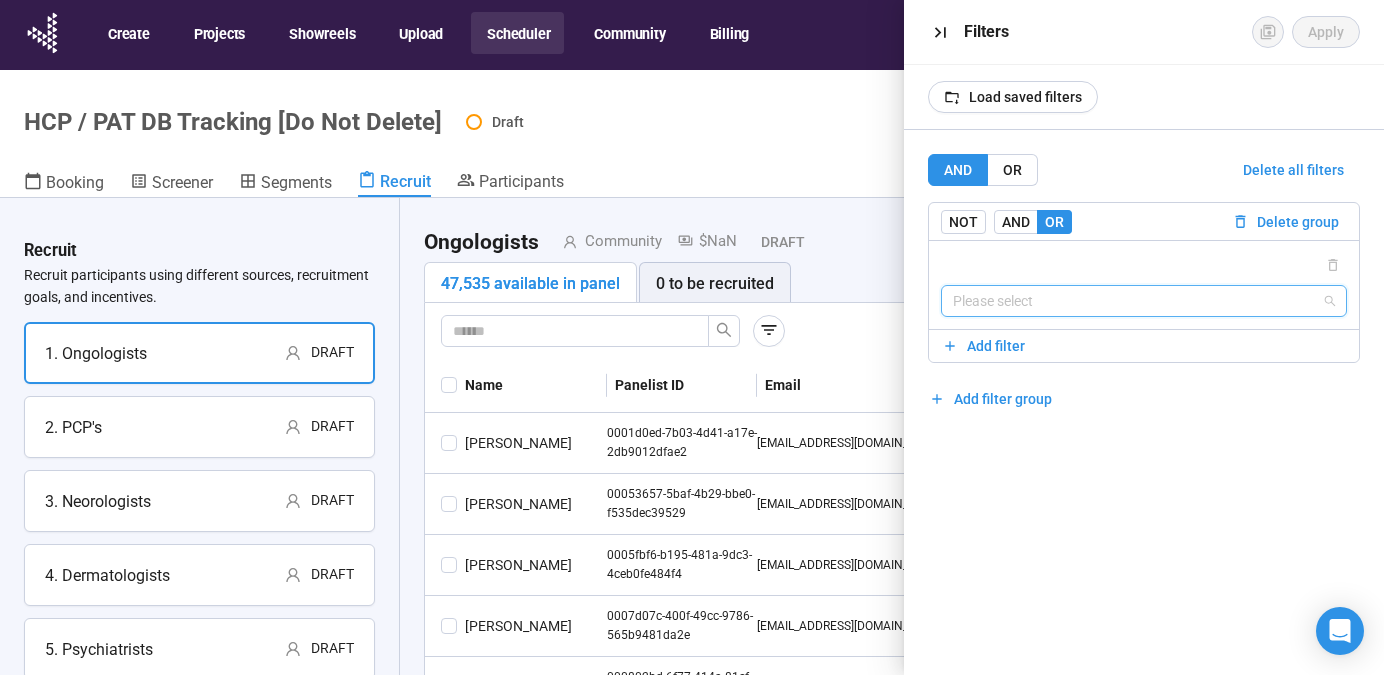 click at bounding box center [1144, 301] 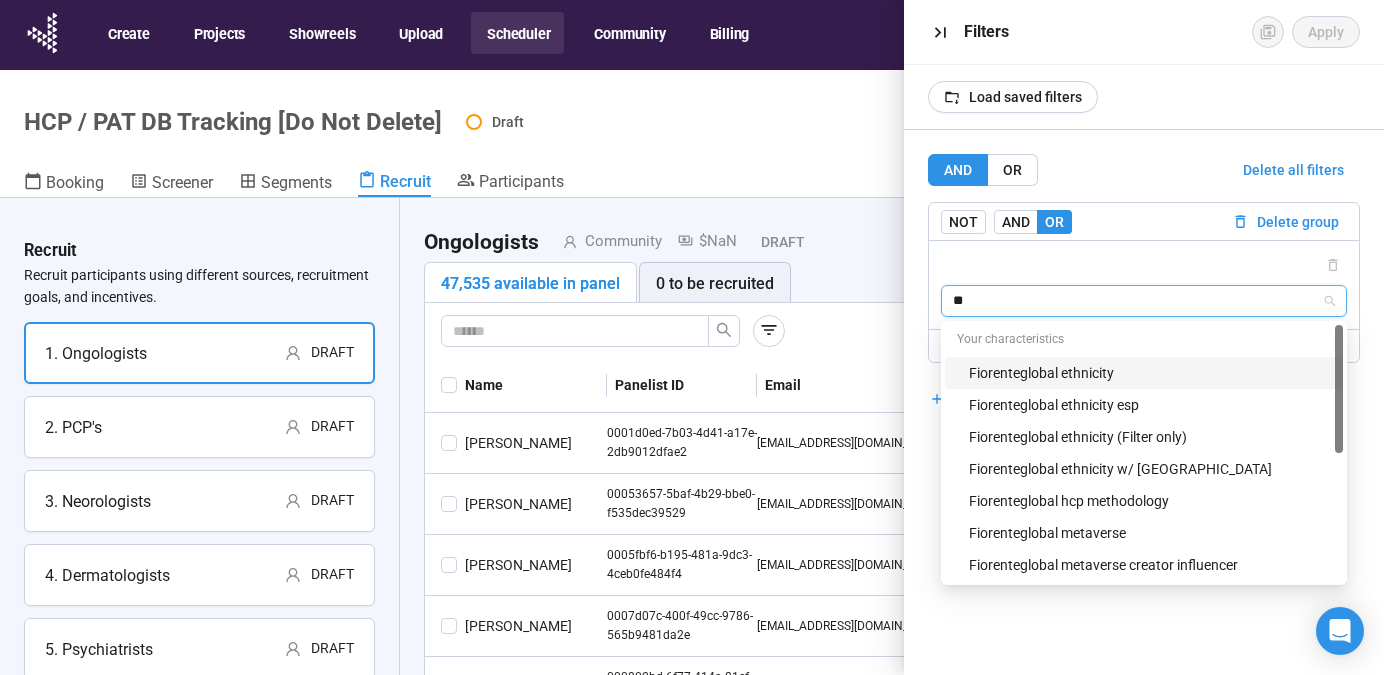 type on "***" 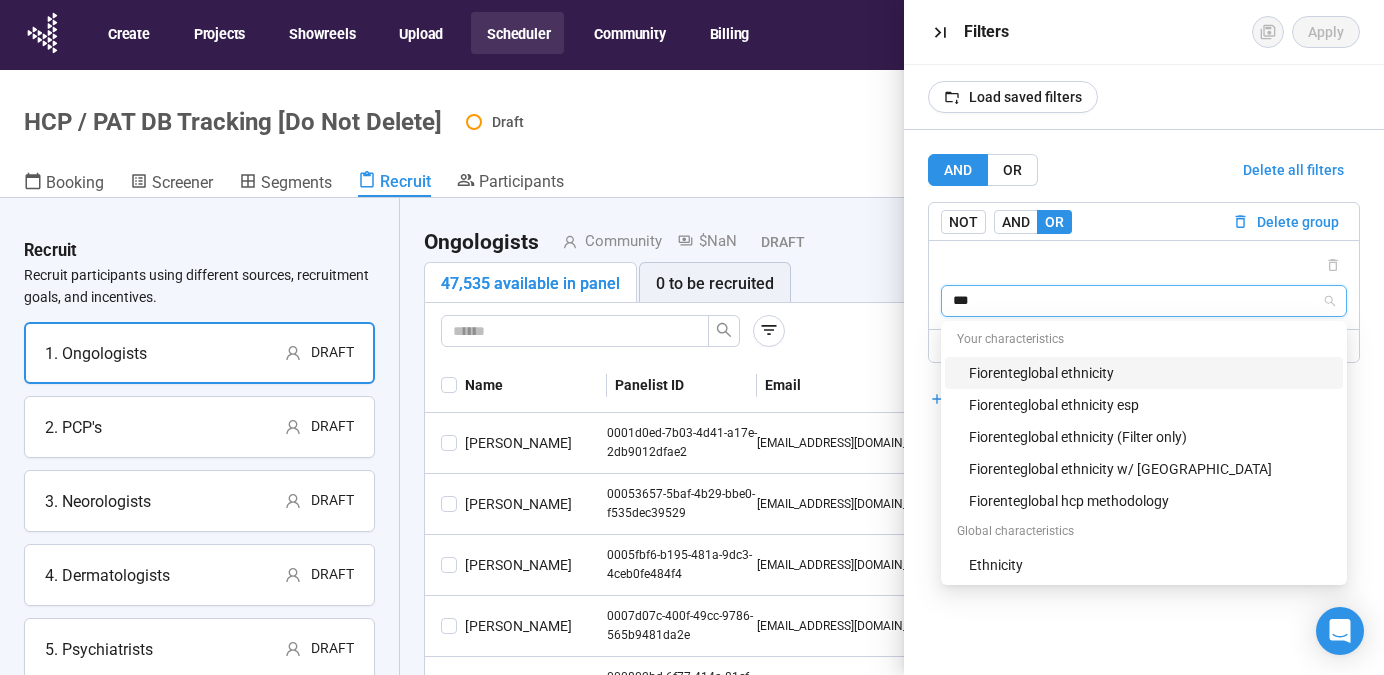 click on "Fiorenteglobal ethnicity" at bounding box center (1150, 373) 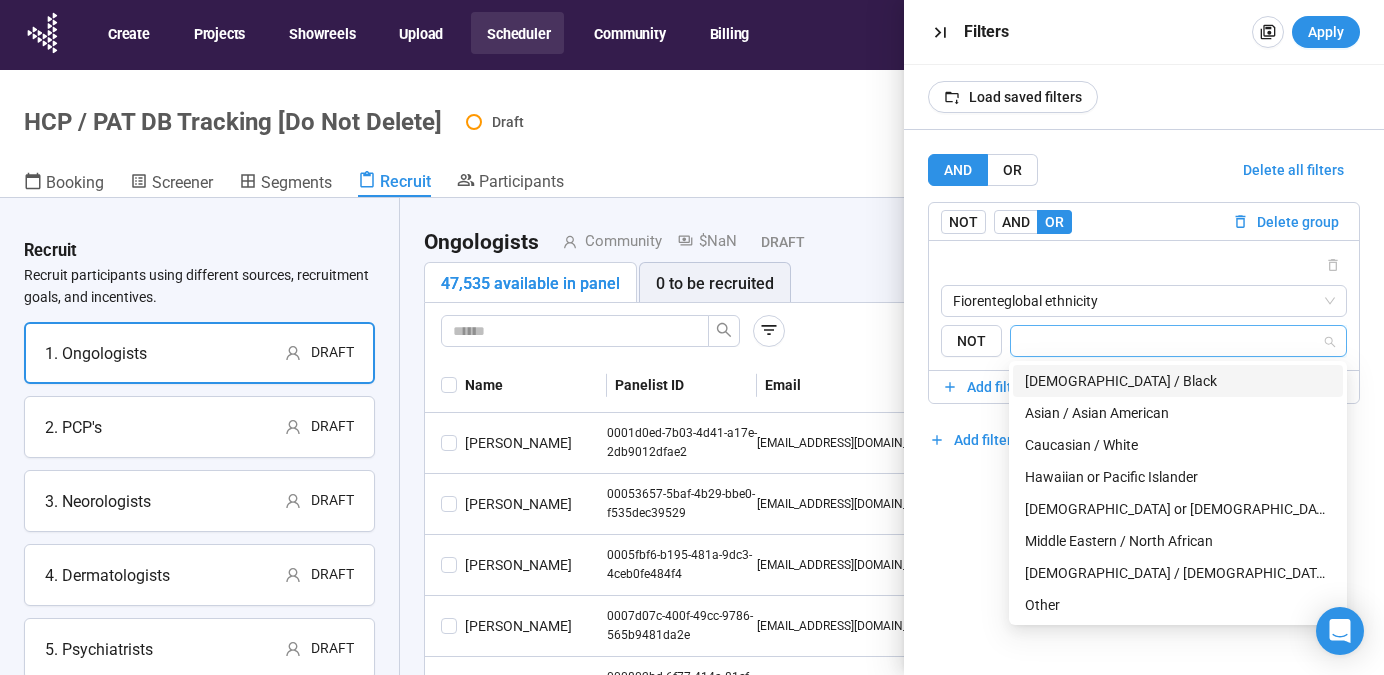 click at bounding box center (1172, 341) 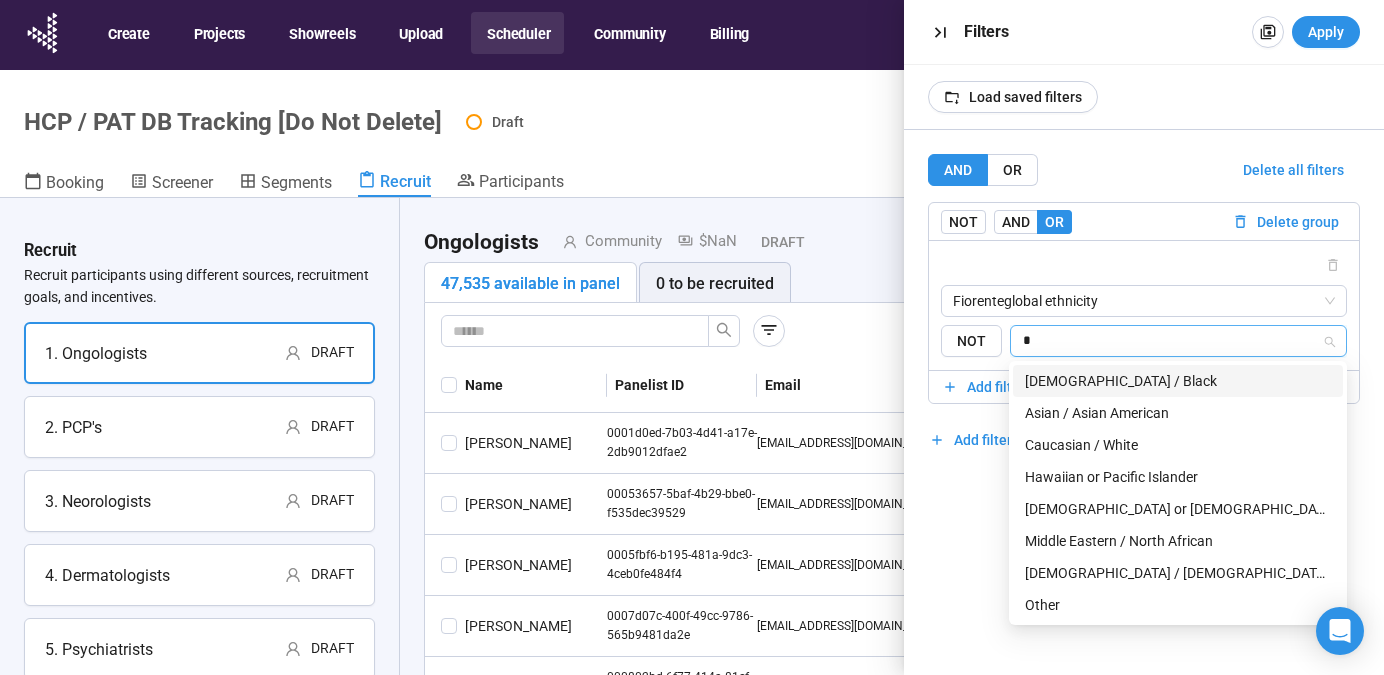 type on "**" 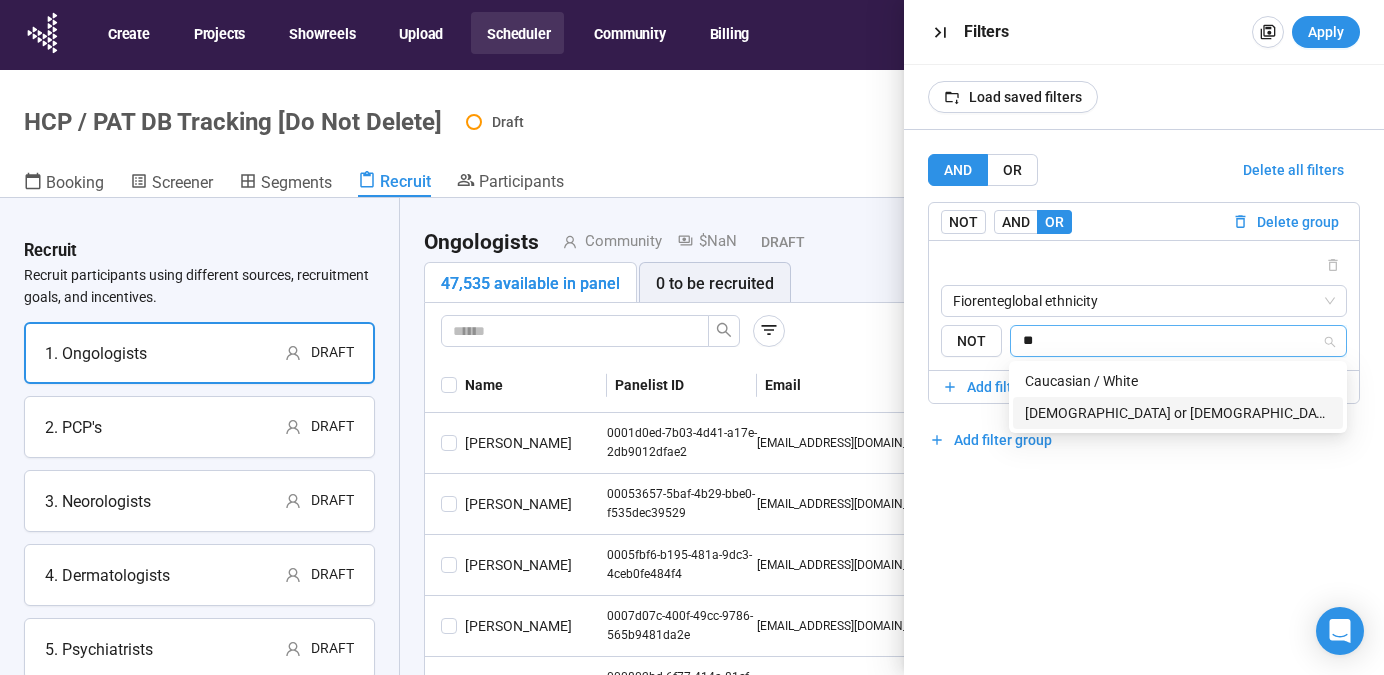 click on "[DEMOGRAPHIC_DATA] or [DEMOGRAPHIC_DATA]" at bounding box center [1178, 413] 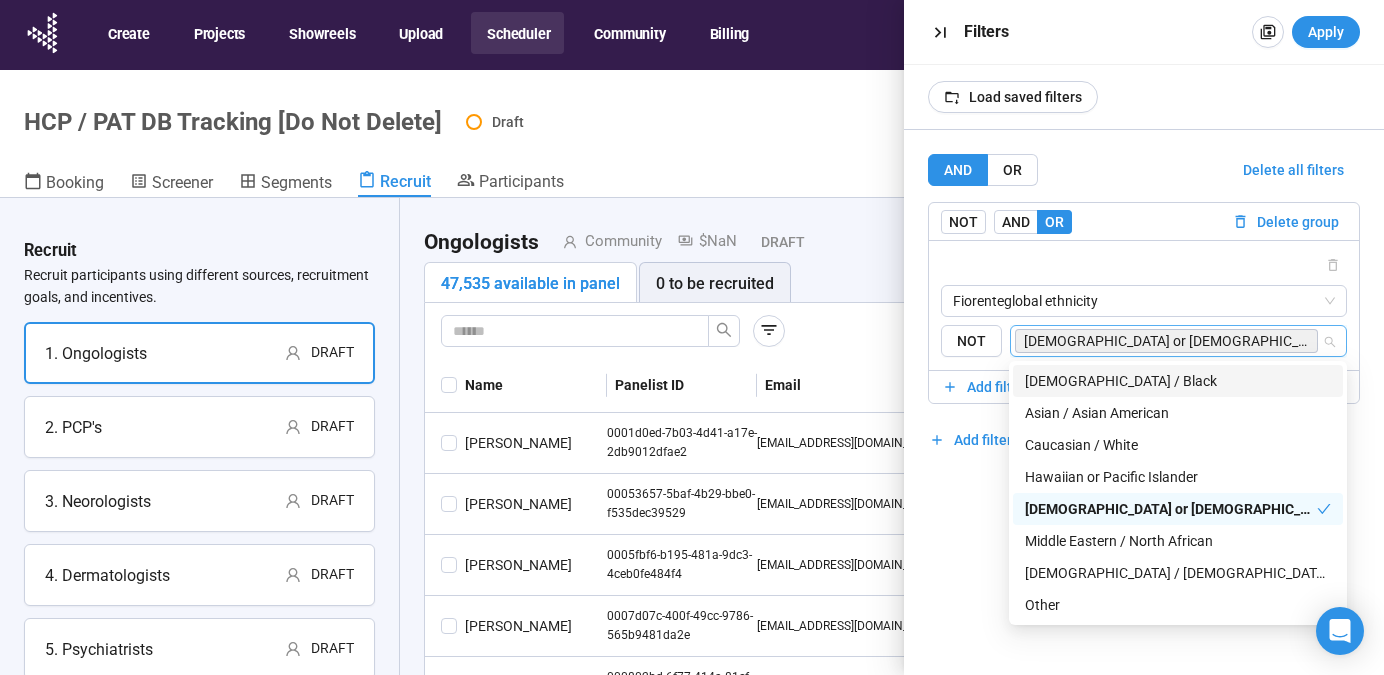 click on "[DEMOGRAPHIC_DATA] / Black" at bounding box center (1178, 381) 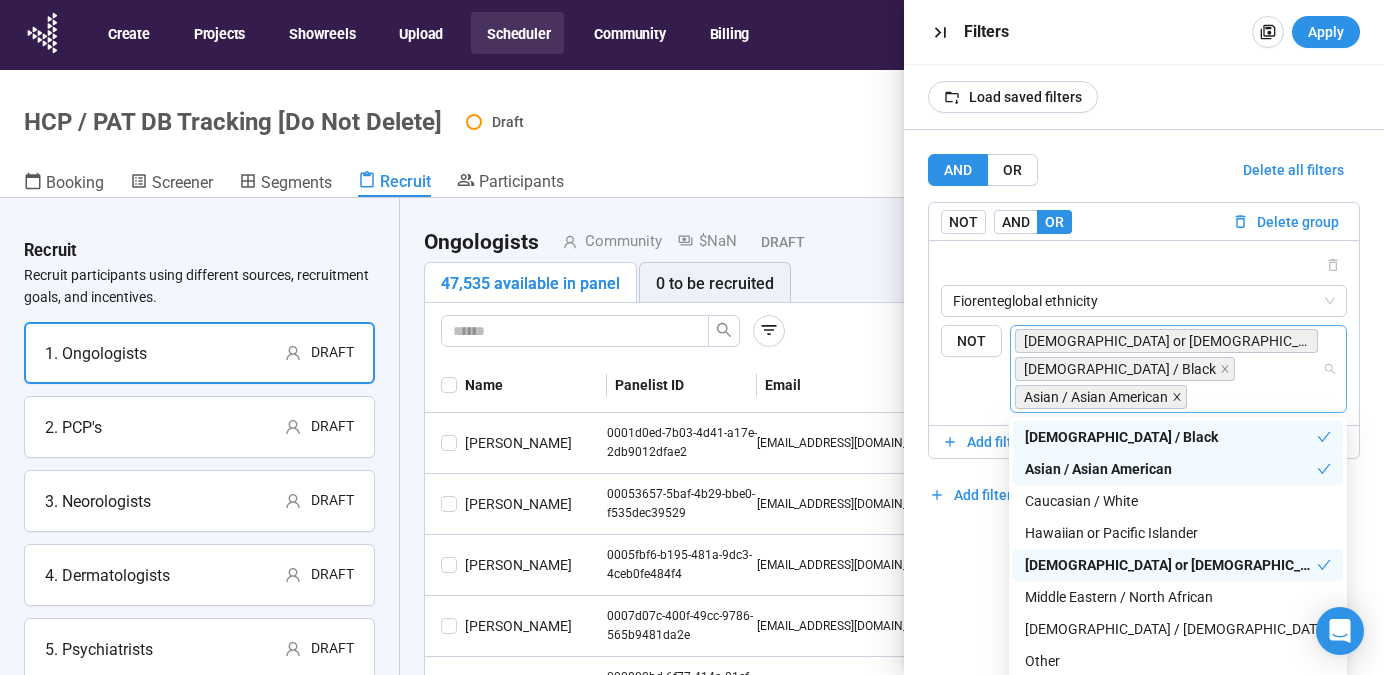 click at bounding box center (1177, 397) 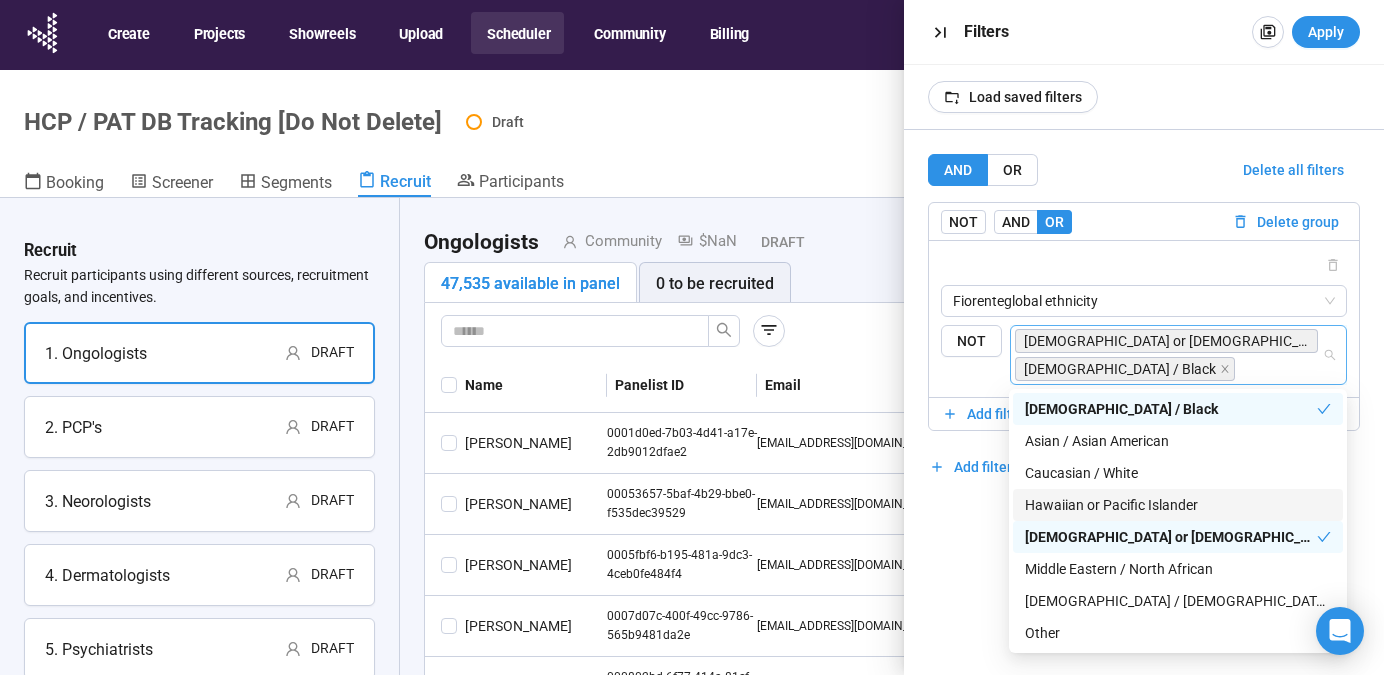 click on "AND OR Delete all filters NOT AND OR Delete group Fiorenteglobal ethnicity {"type":"RESPONSE","characteristicId":"72cc241f-084f-4c8d-85ac-d8894f11bf12","op":"IS","subtype":"ID","rowId":""} {"type":"RESPONSE","characteristicId":"7a10b326-d2b6-4e1e-849f-410ab559fcc3","op":"IS","subtype":"ID","rowId":""} Your characteristics Fiorenteglobal ethnicity Fiorenteglobal ethnicity esp Fiorenteglobal ethnicity (Filter only) Fiorenteglobal ethnicity w/ French Canada Fiorenteglobal hcp methodology  Global characteristics Ethnicity NOT [DEMOGRAPHIC_DATA] or Latino [DEMOGRAPHIC_DATA] / Black   Add filter Add filter group" at bounding box center (1144, 402) 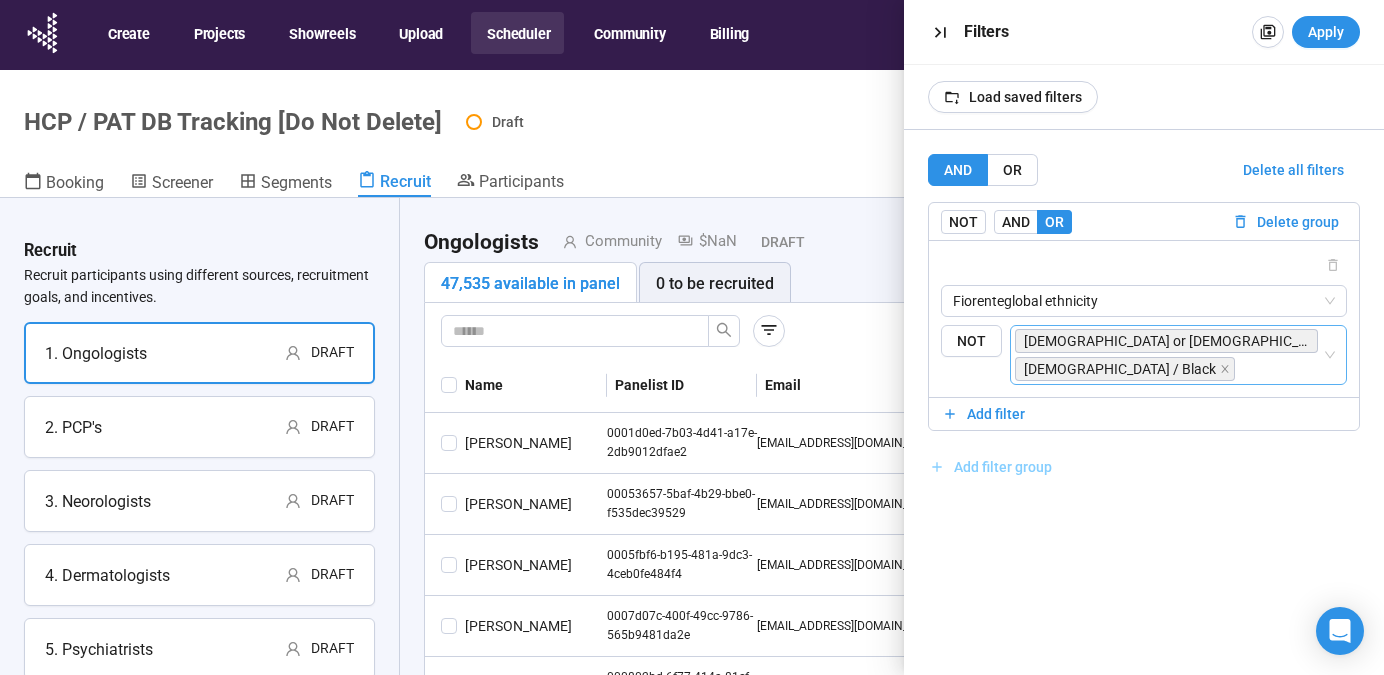 click on "Add filter group" at bounding box center (1003, 467) 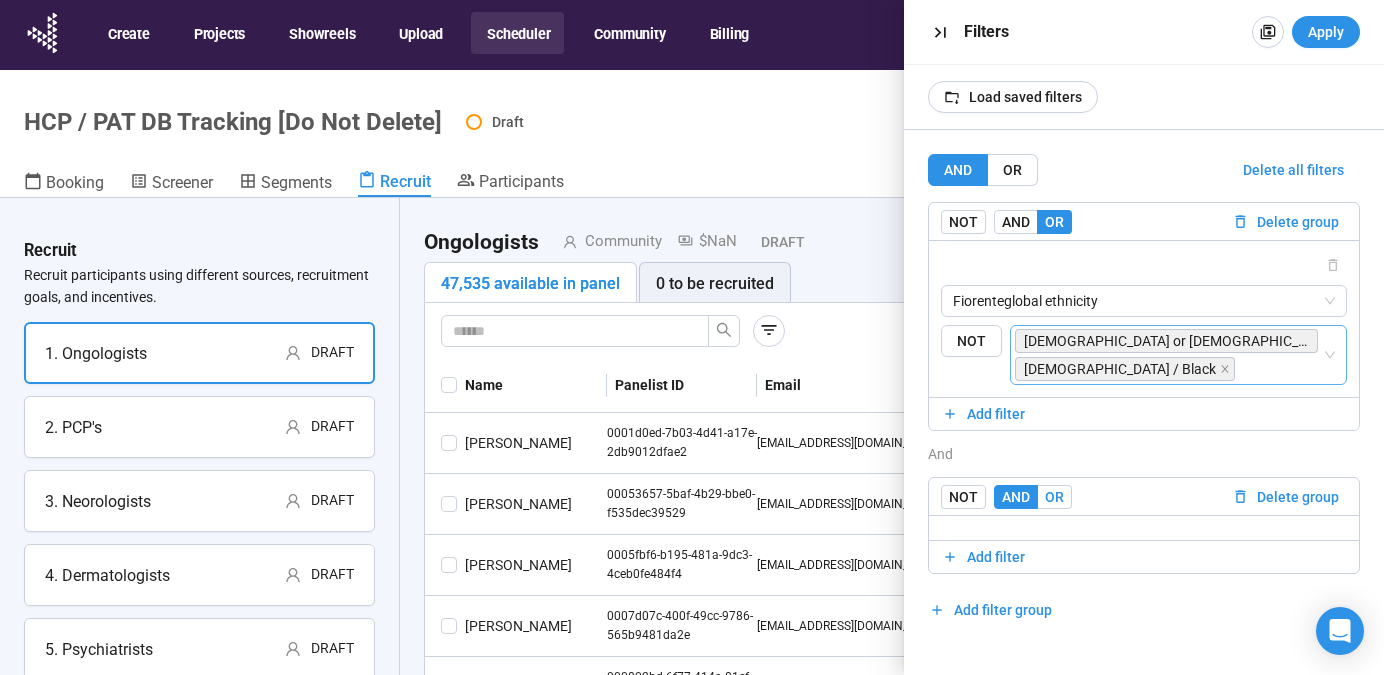 click on "OR" at bounding box center [1054, 497] 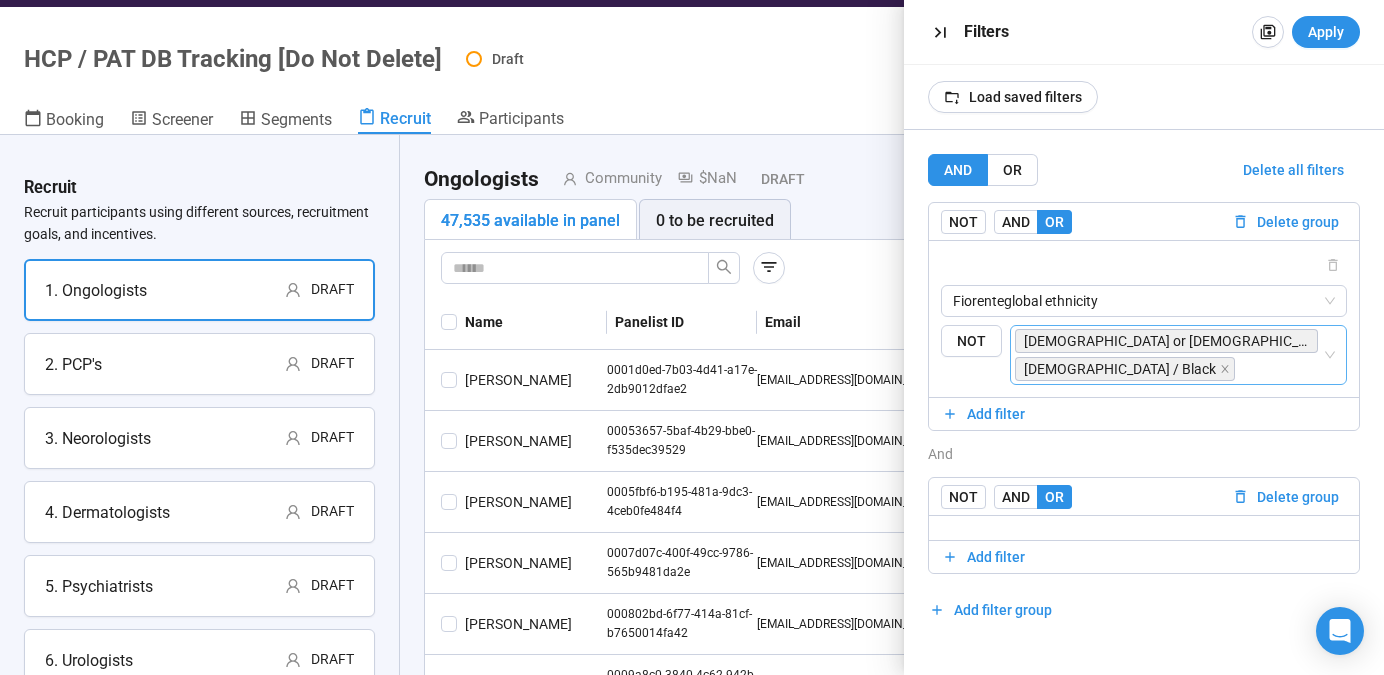 scroll, scrollTop: 70, scrollLeft: 0, axis: vertical 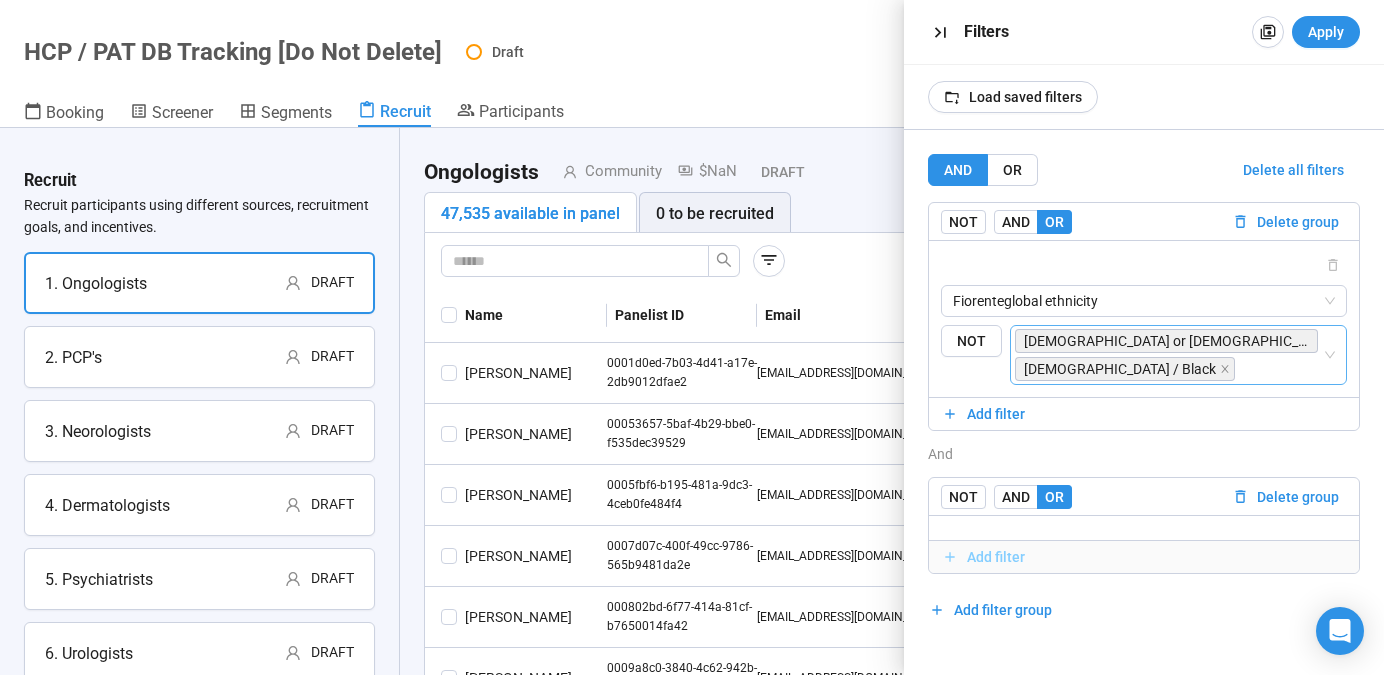 click on "Add filter" at bounding box center [996, 557] 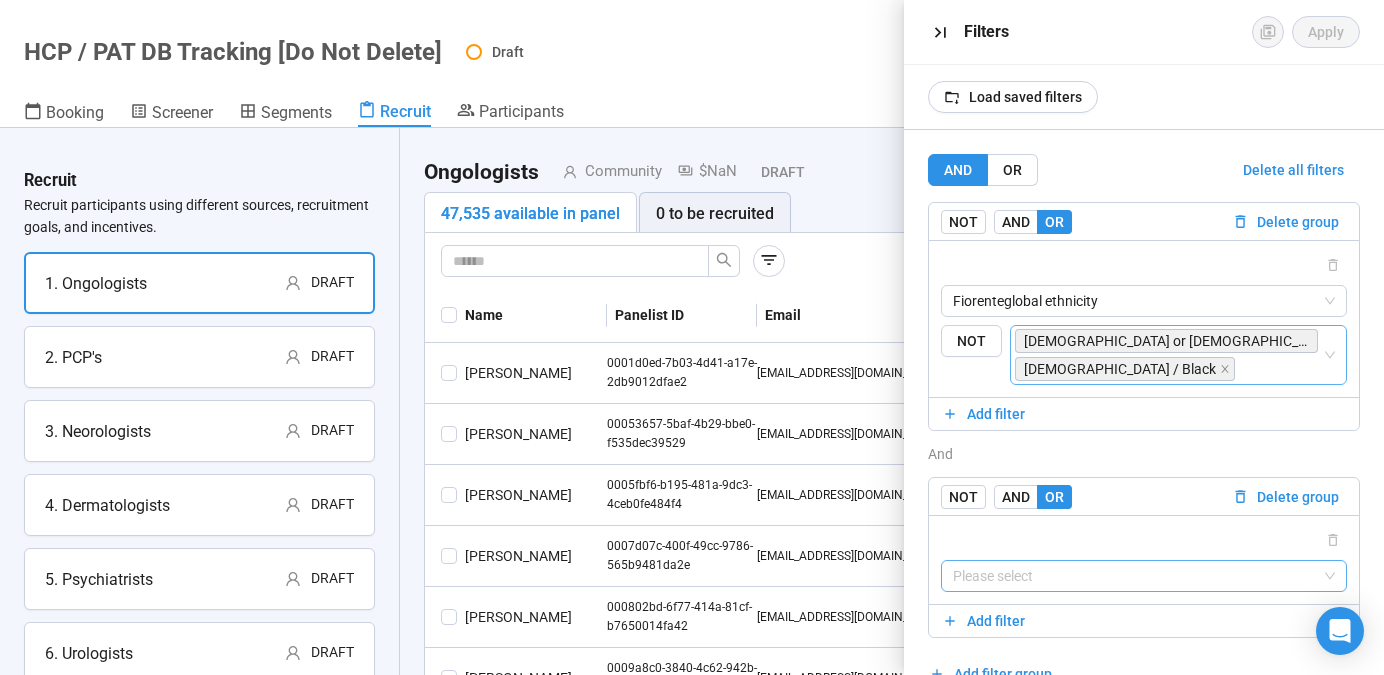 click at bounding box center [1144, 576] 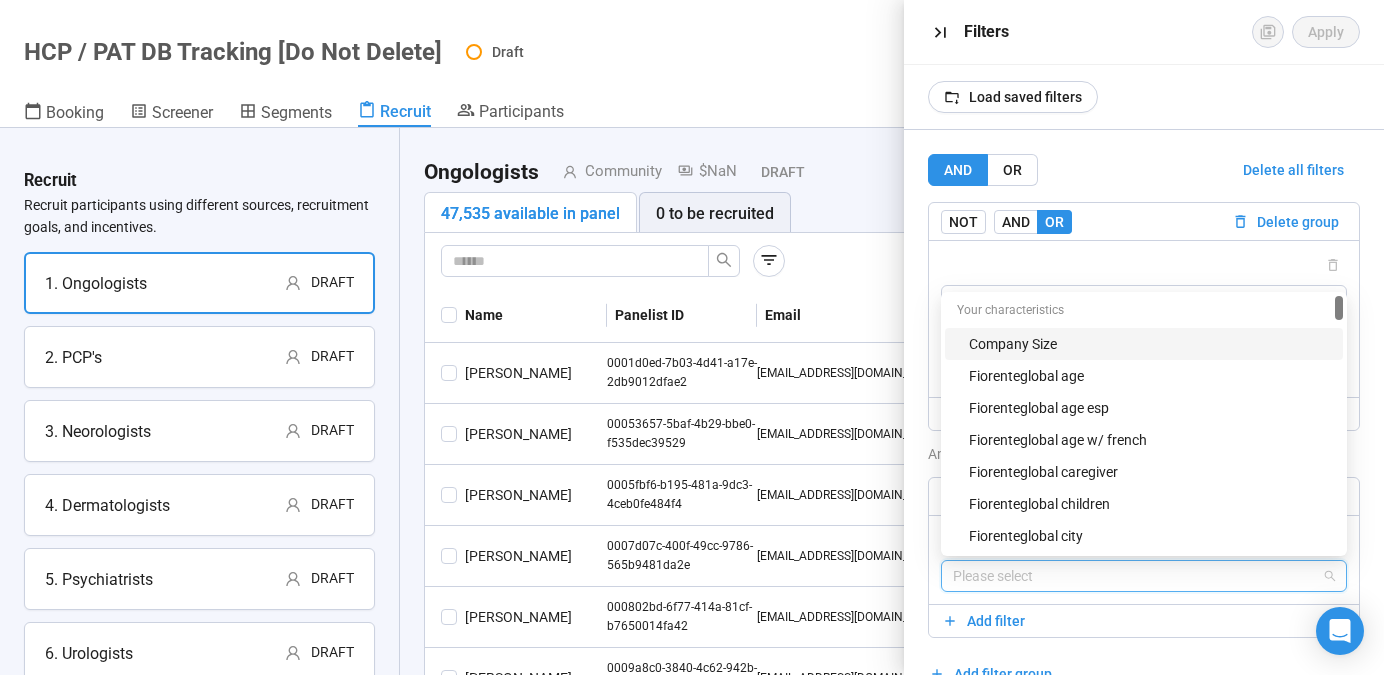 click at bounding box center (1144, 576) 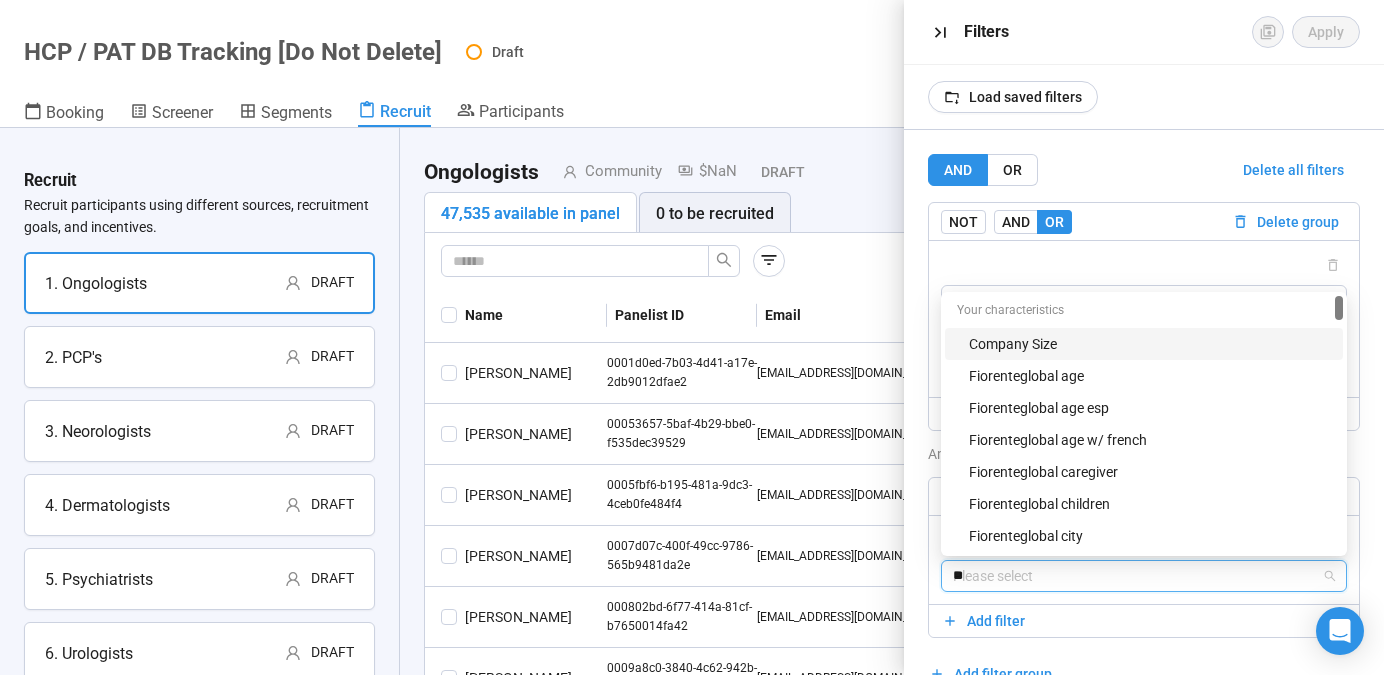 type on "***" 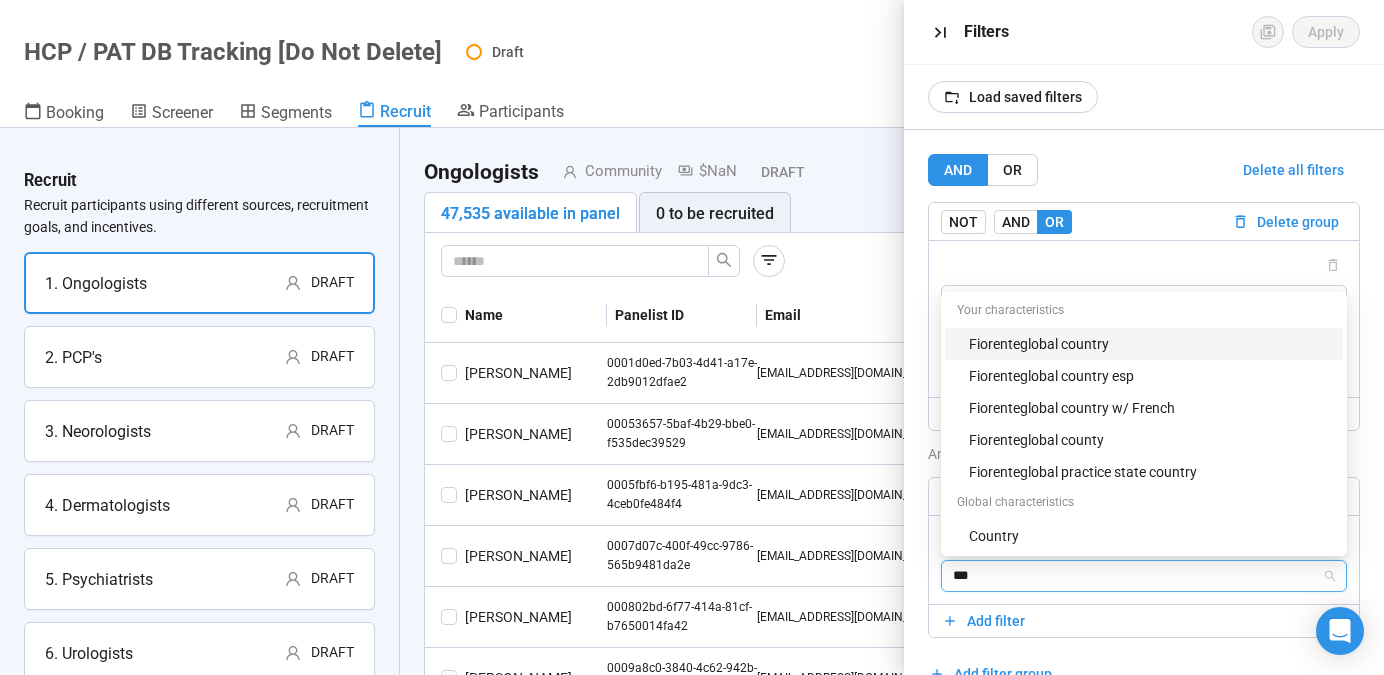 click on "Fiorenteglobal country" at bounding box center [1150, 344] 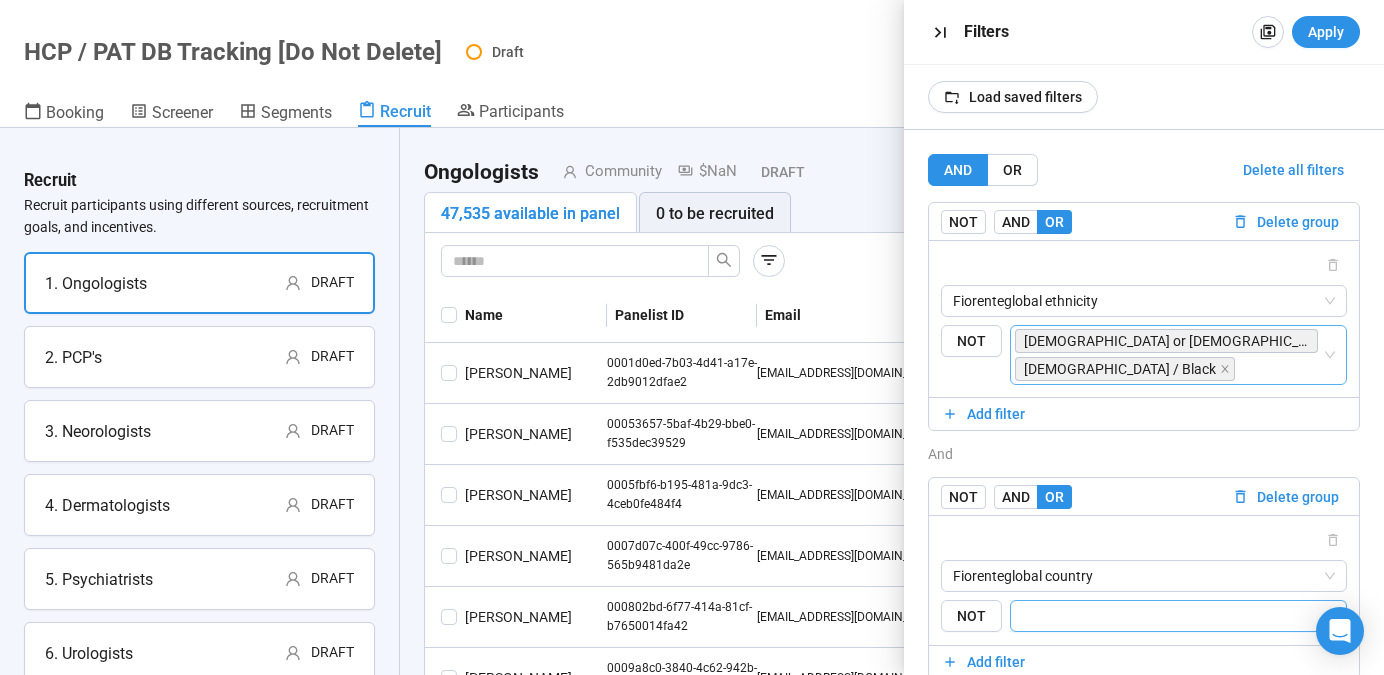 click at bounding box center [1172, 616] 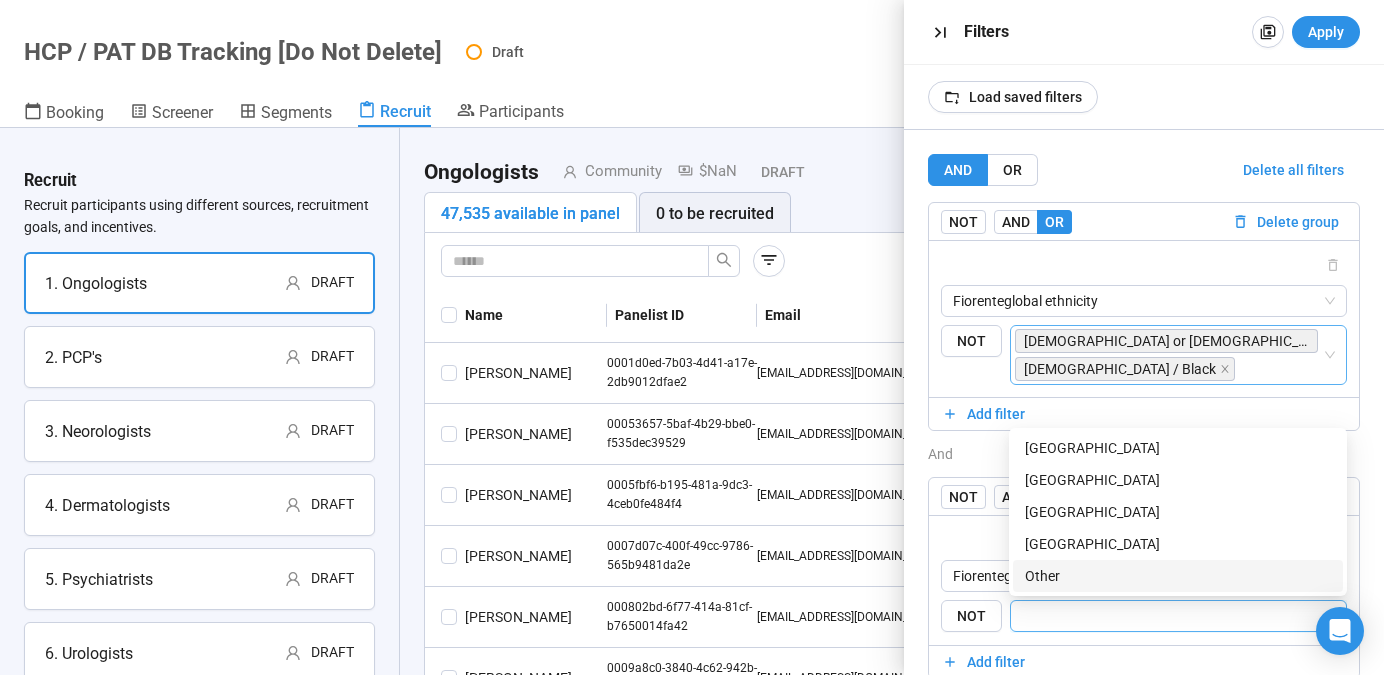 click on "[GEOGRAPHIC_DATA]" at bounding box center (1178, 544) 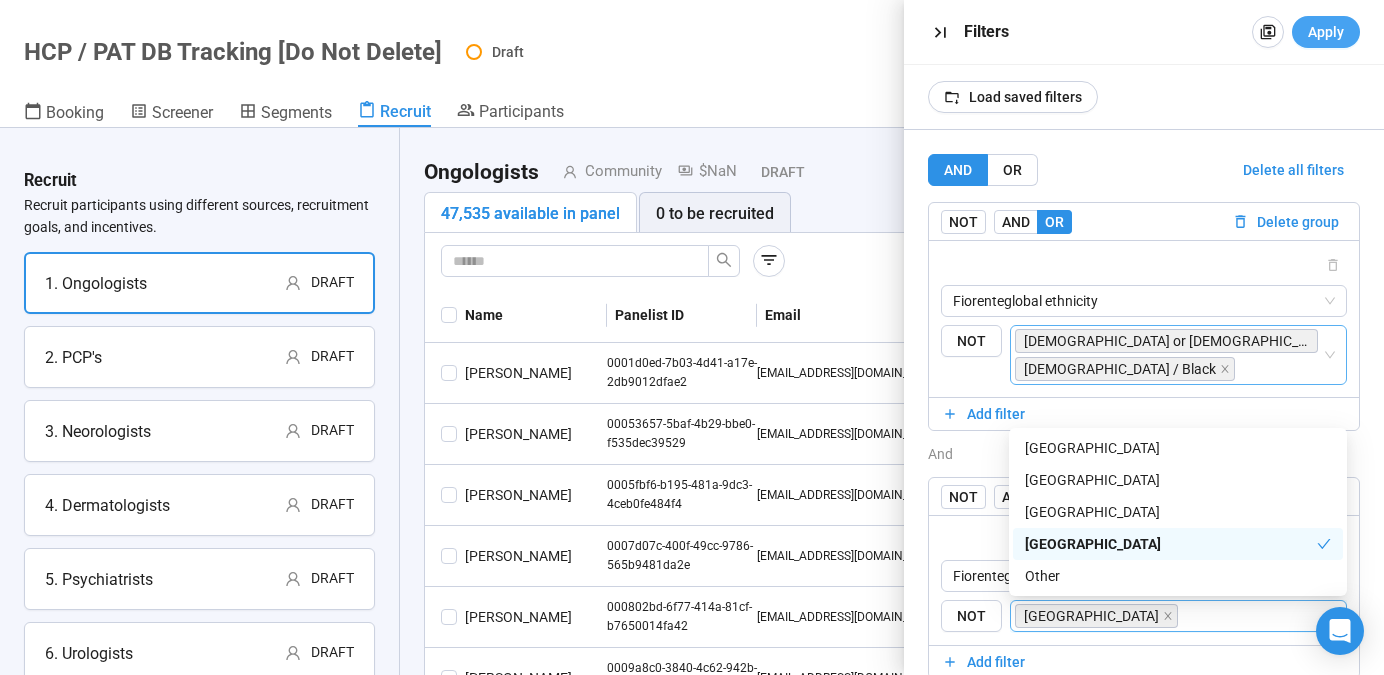 click on "Apply" at bounding box center [1326, 32] 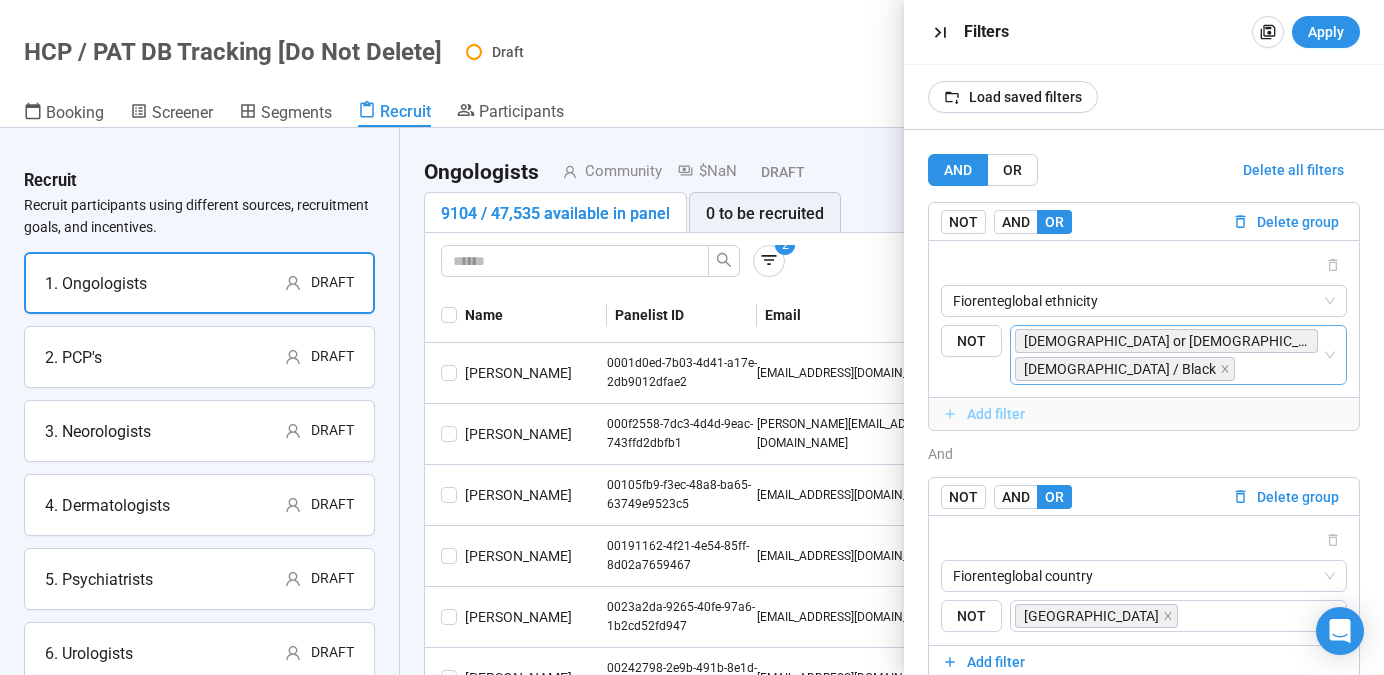 scroll, scrollTop: 80, scrollLeft: 0, axis: vertical 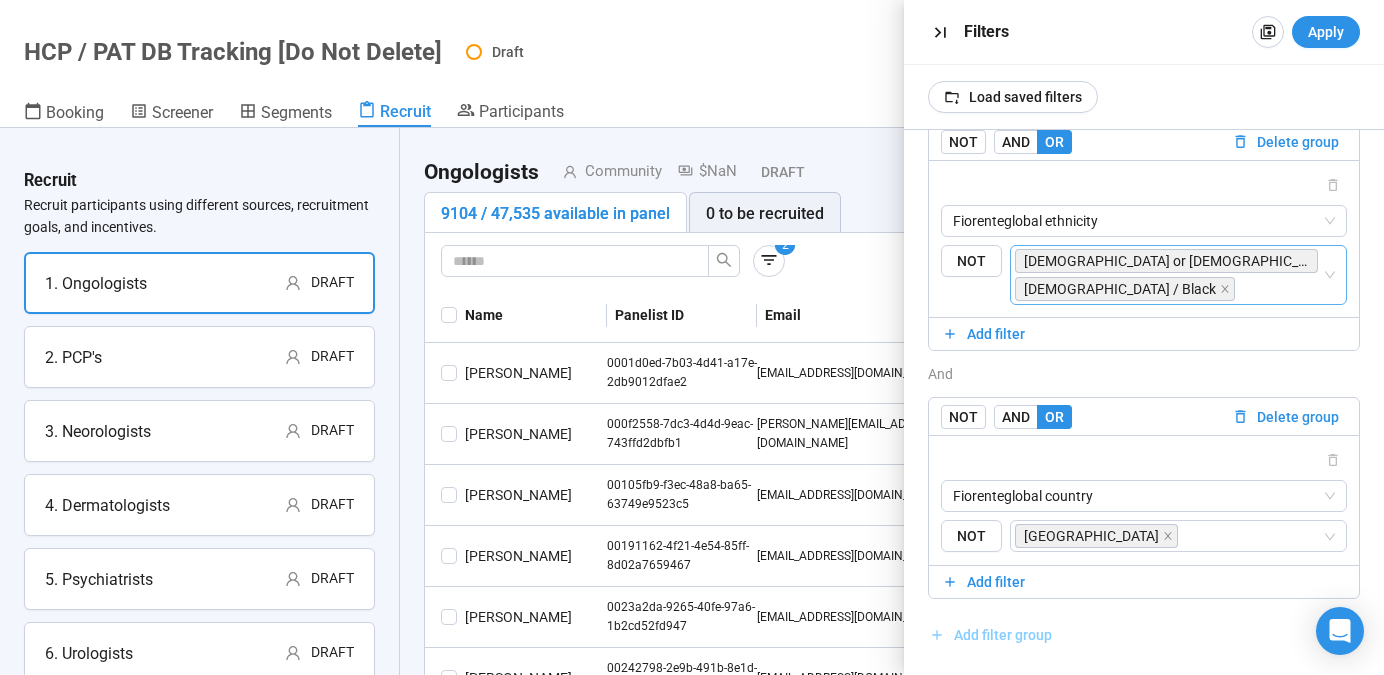 click on "Add filter group" at bounding box center [1003, 635] 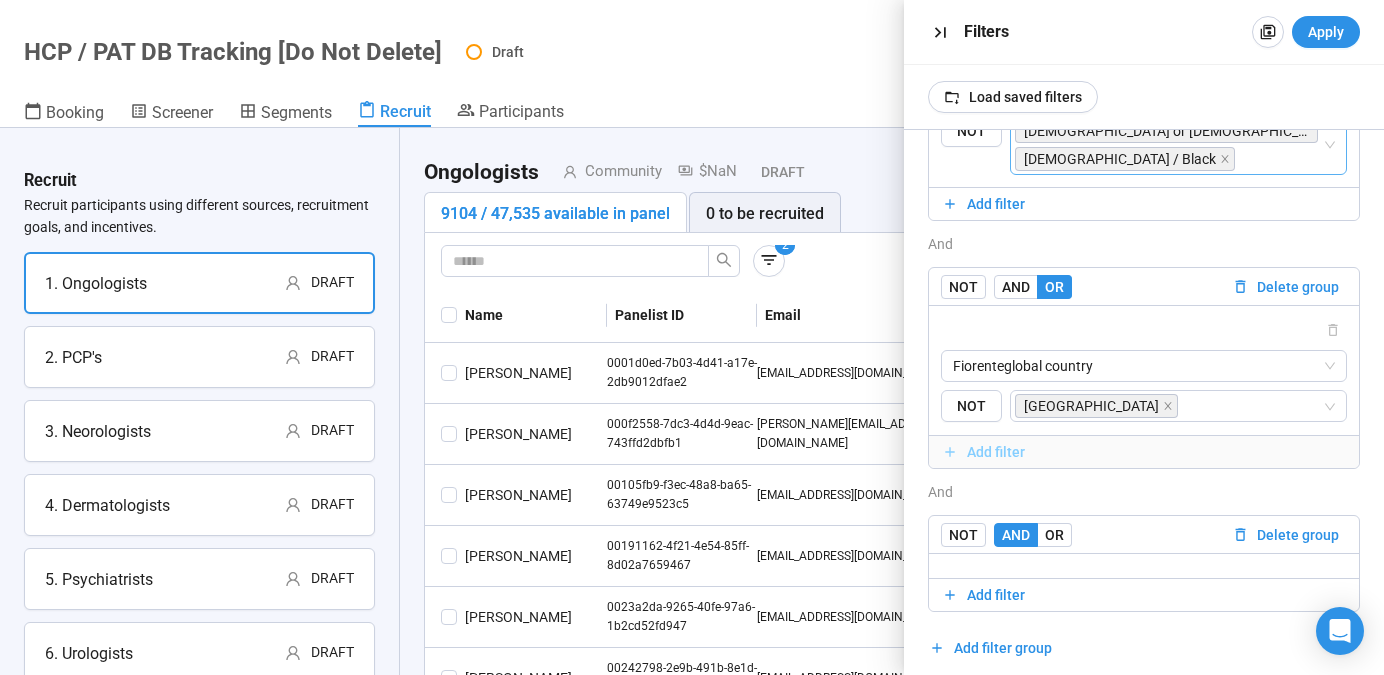 scroll, scrollTop: 223, scrollLeft: 0, axis: vertical 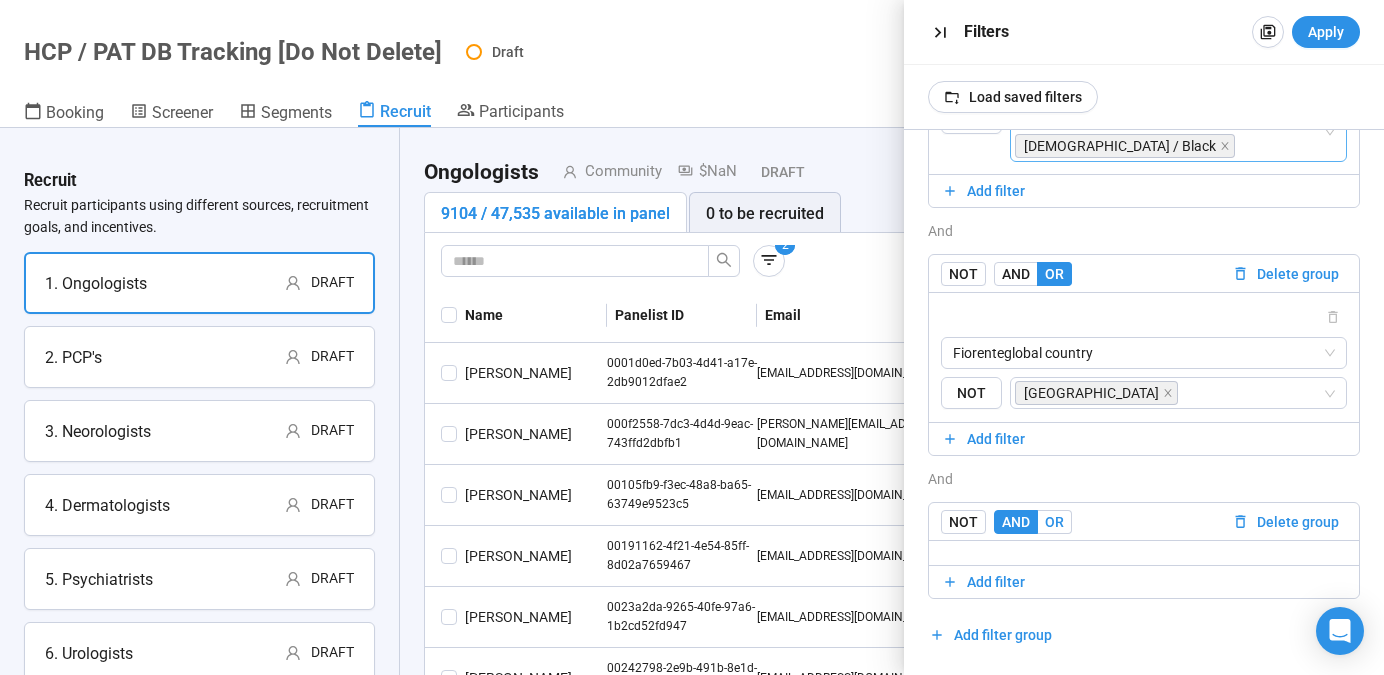 click on "OR" at bounding box center (1054, 522) 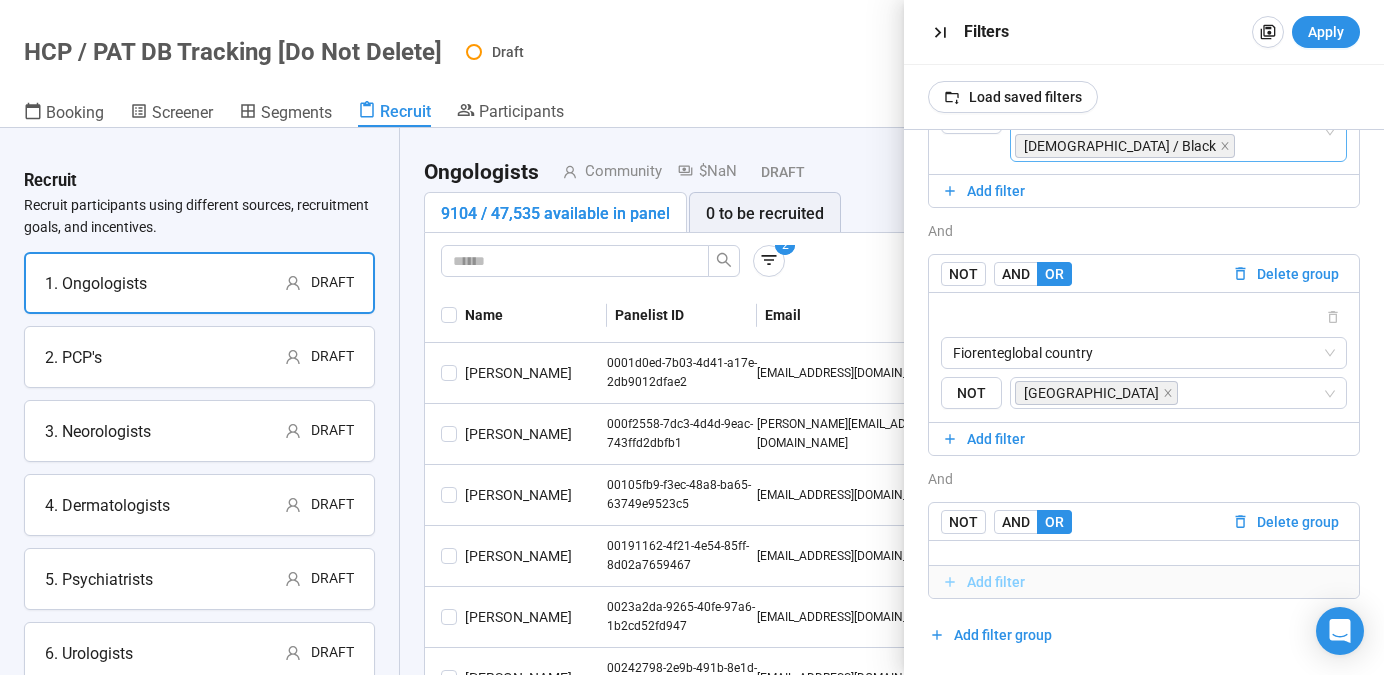 click on "Add filter" at bounding box center (996, 582) 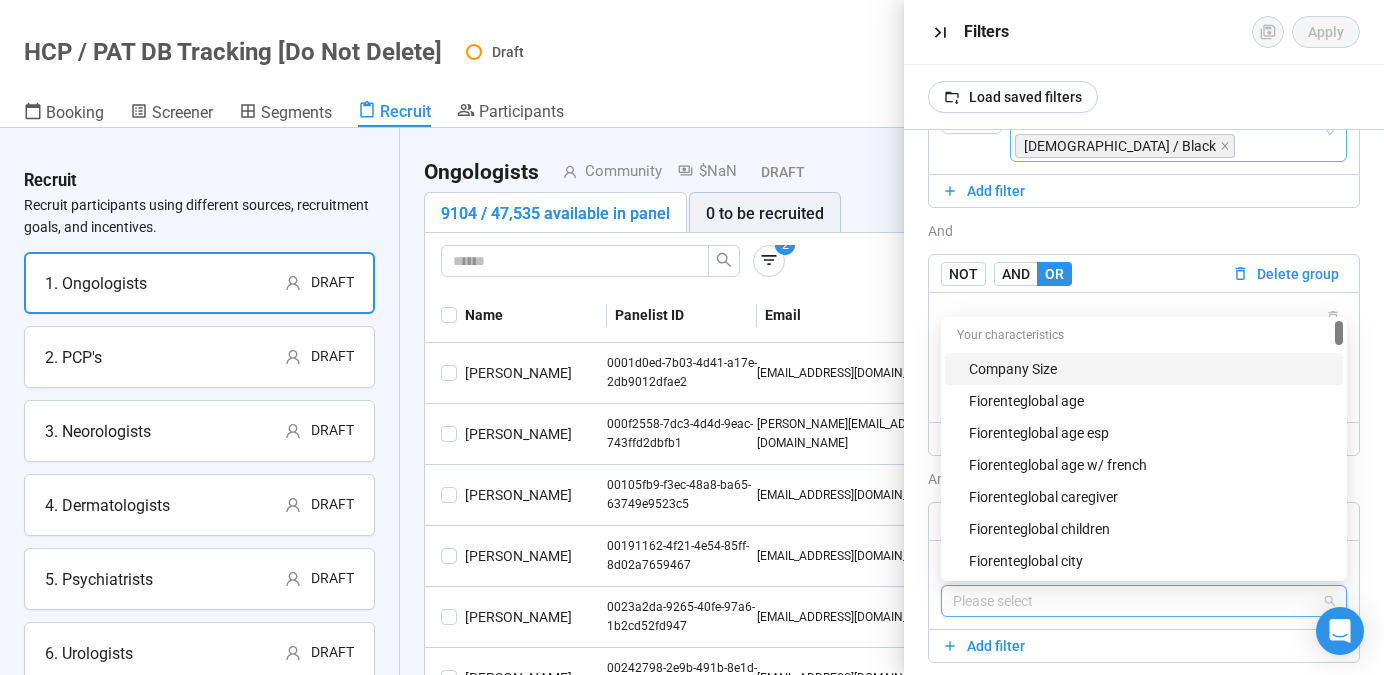 click at bounding box center (1144, 601) 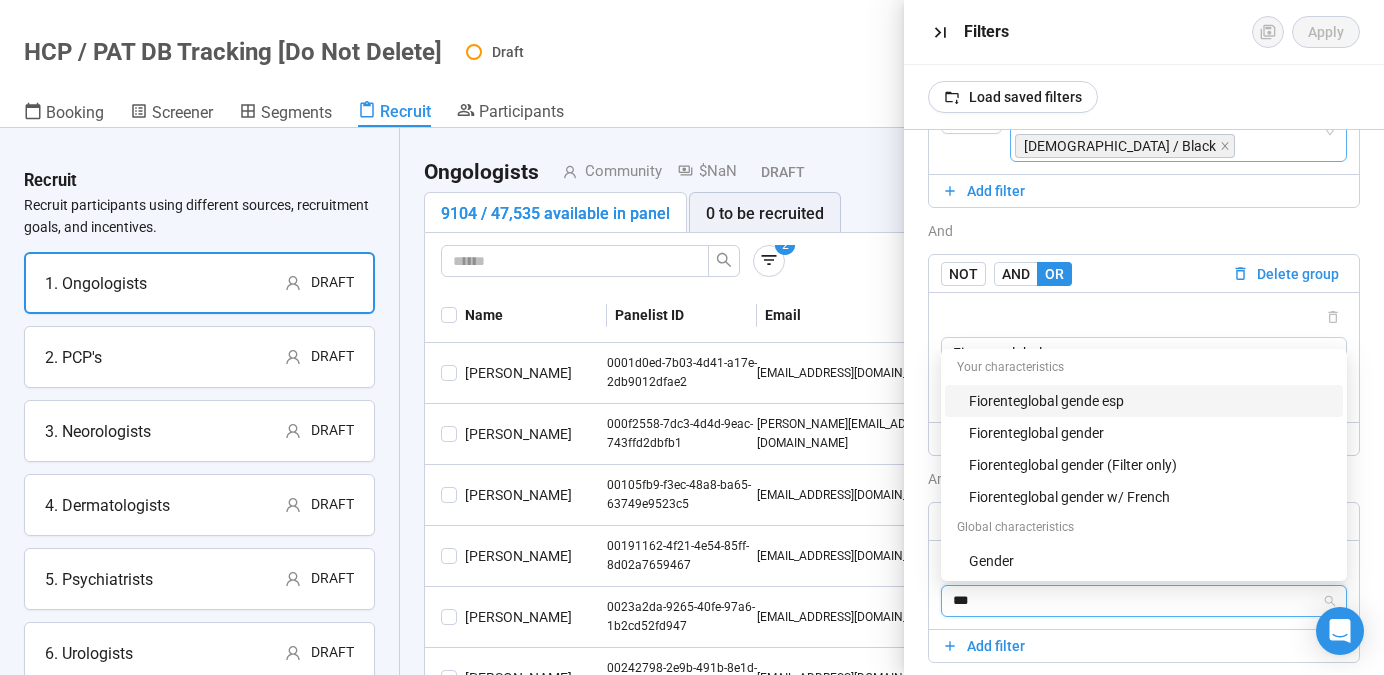 type on "****" 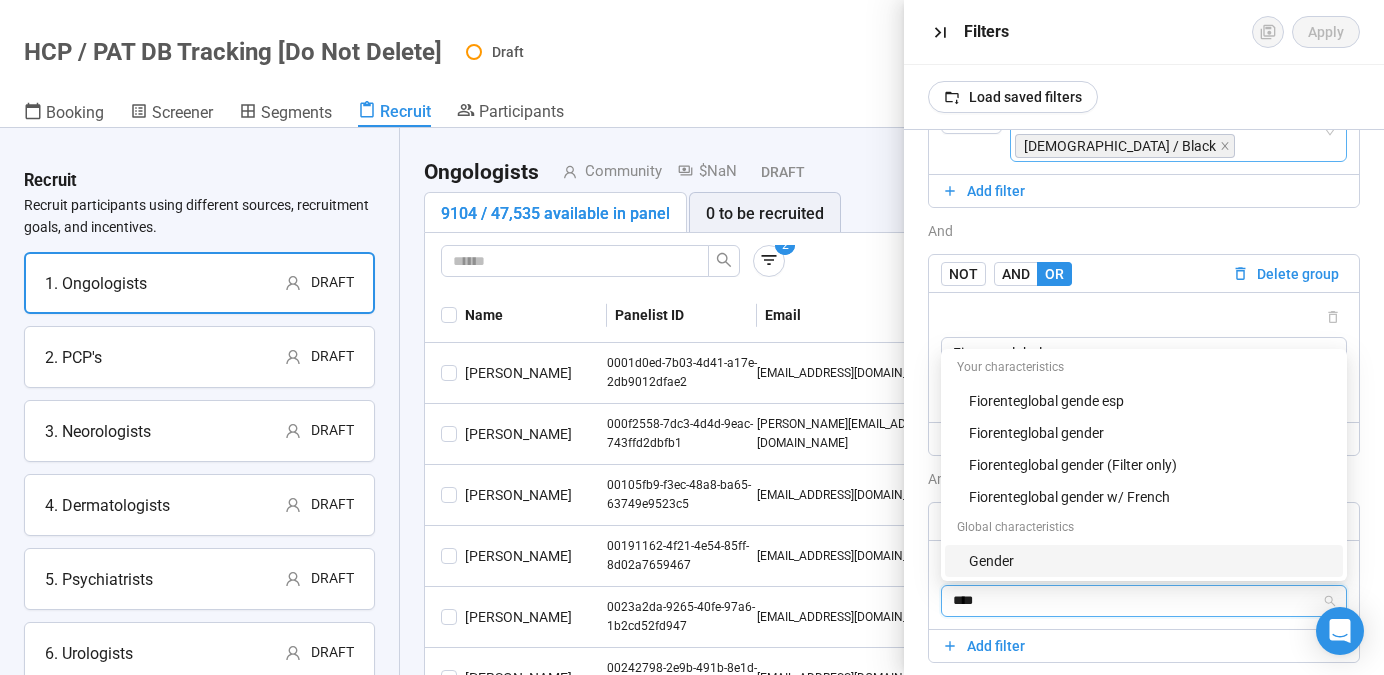 click on "Gender" at bounding box center [1150, 561] 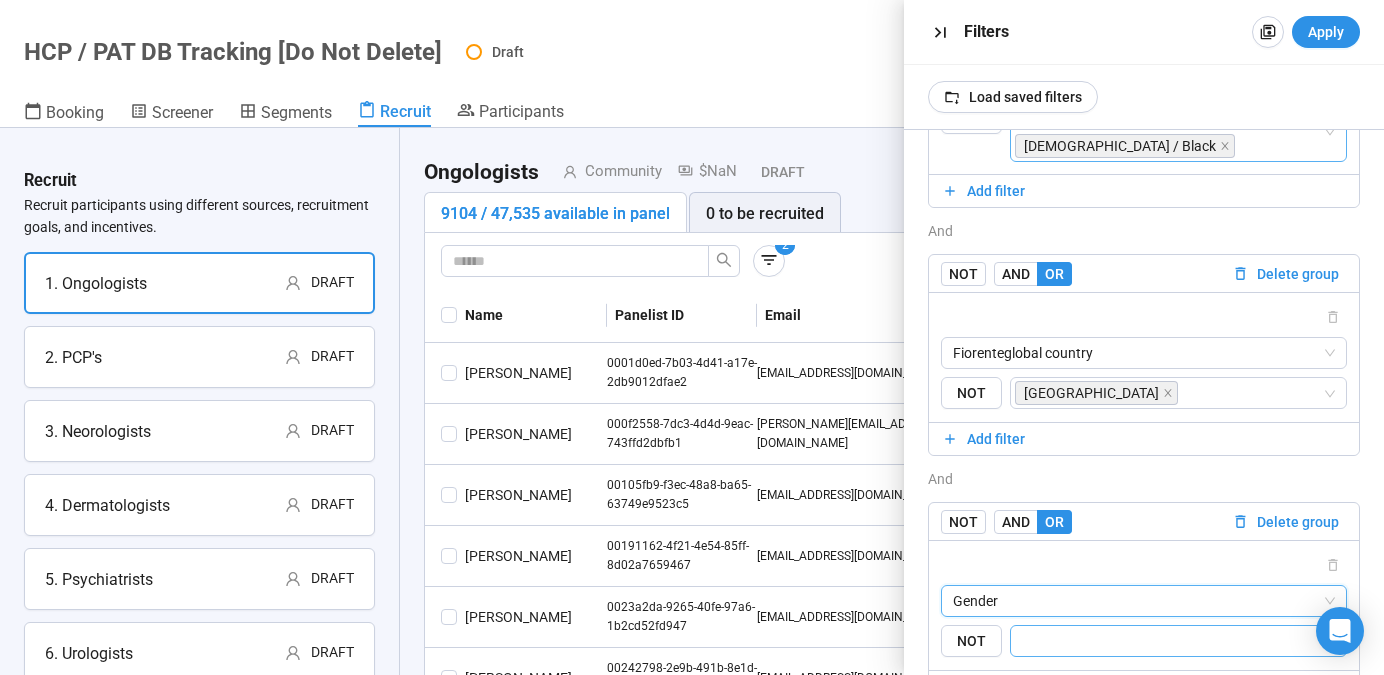 click at bounding box center (1172, 641) 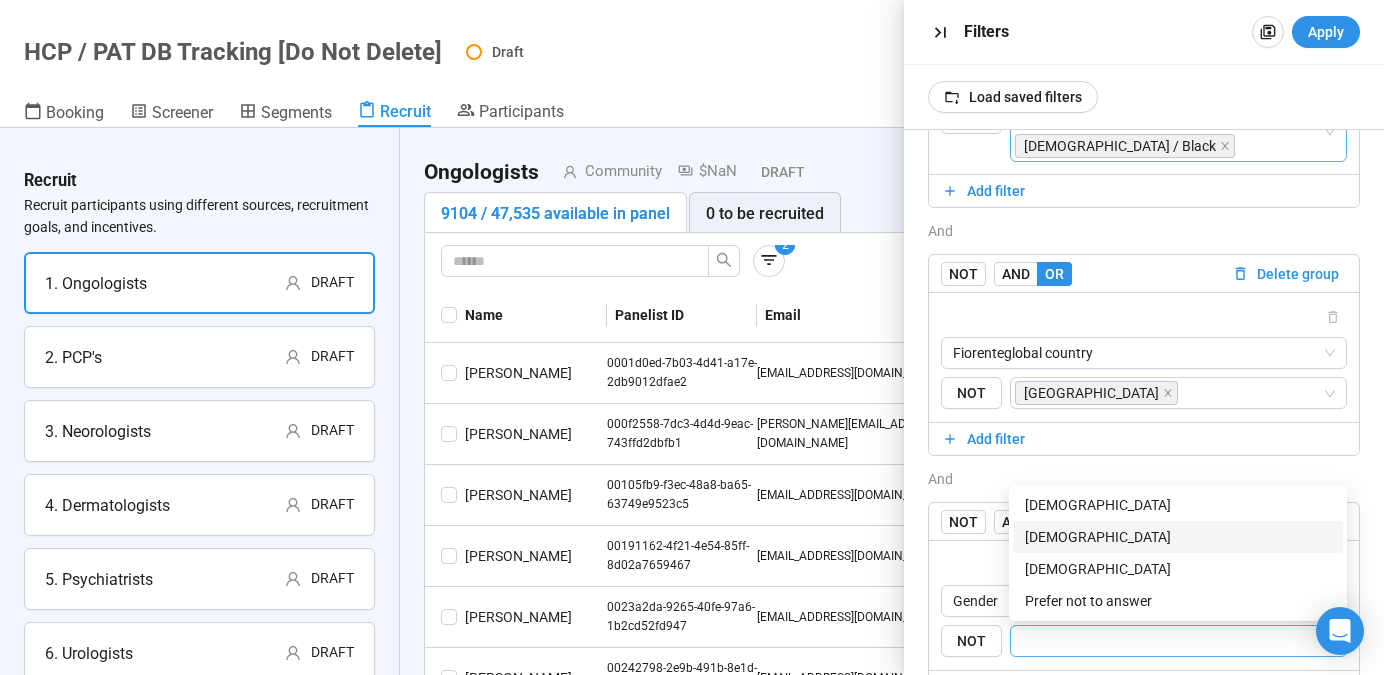 click on "[DEMOGRAPHIC_DATA]" at bounding box center (1178, 537) 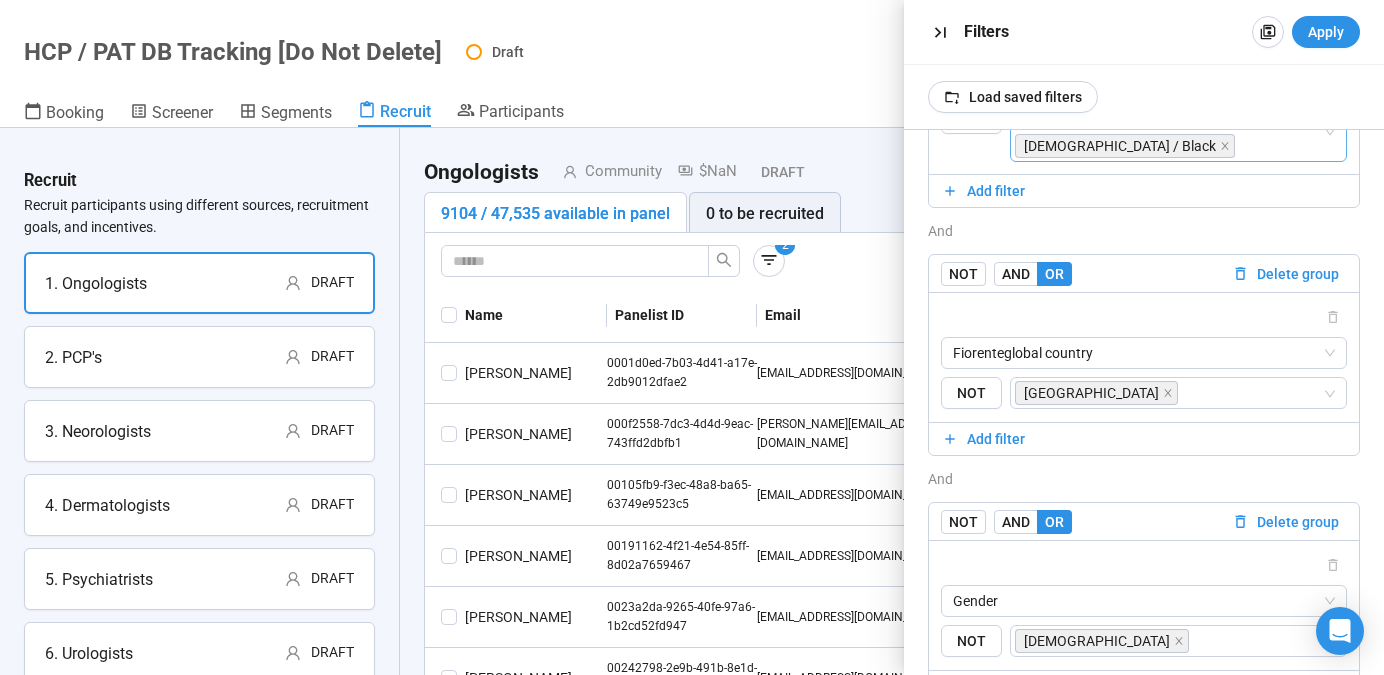click at bounding box center (1144, 565) 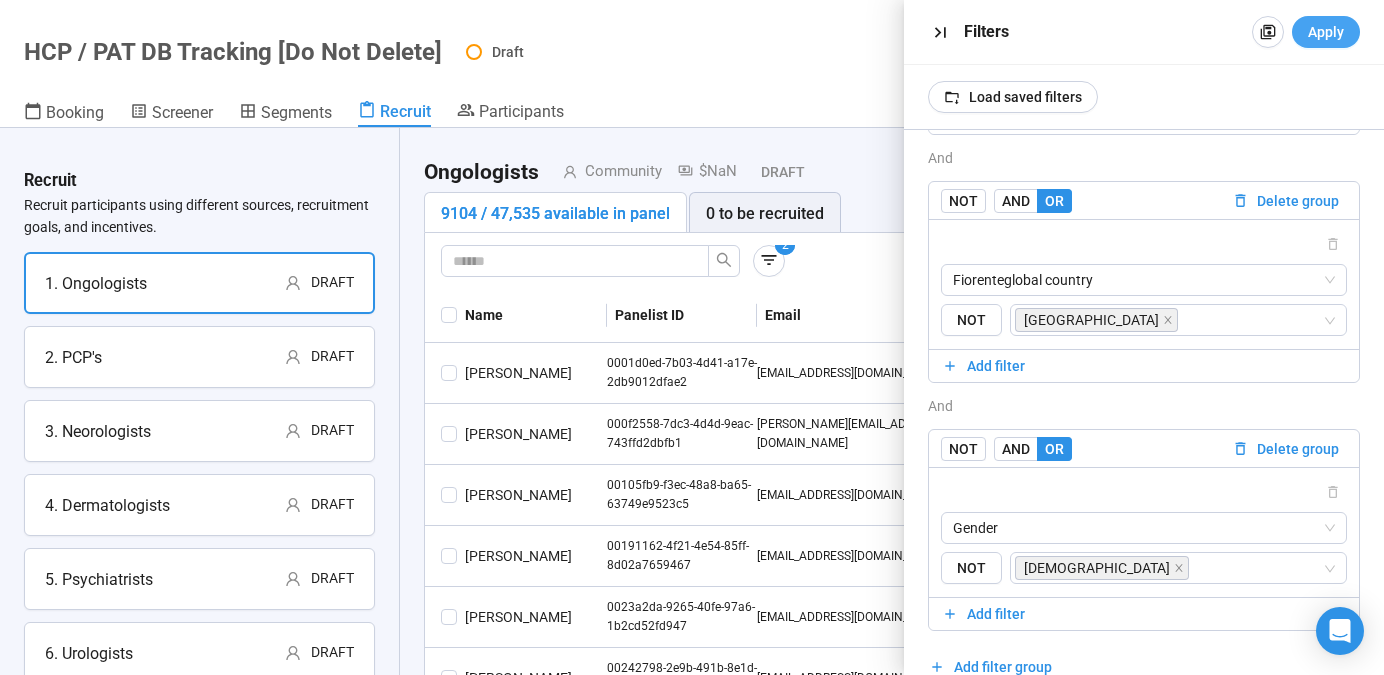 click on "Apply" at bounding box center [1326, 32] 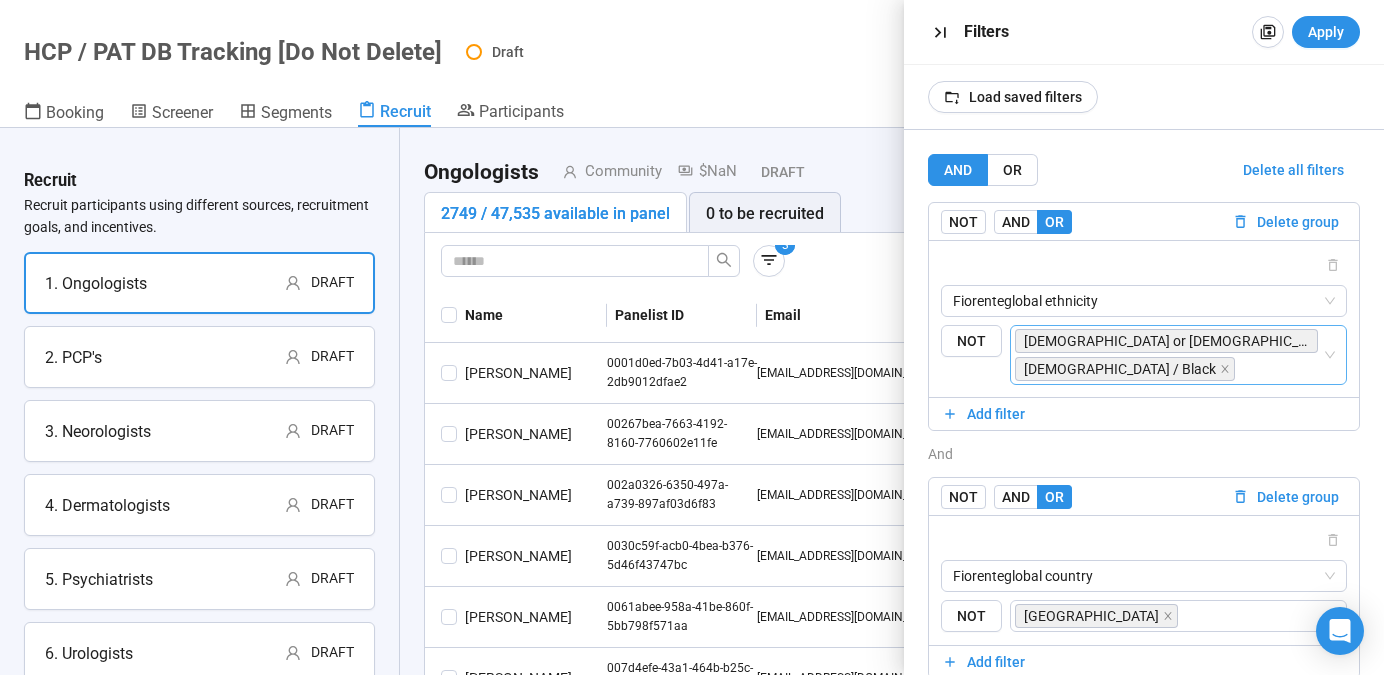 scroll, scrollTop: 7, scrollLeft: 0, axis: vertical 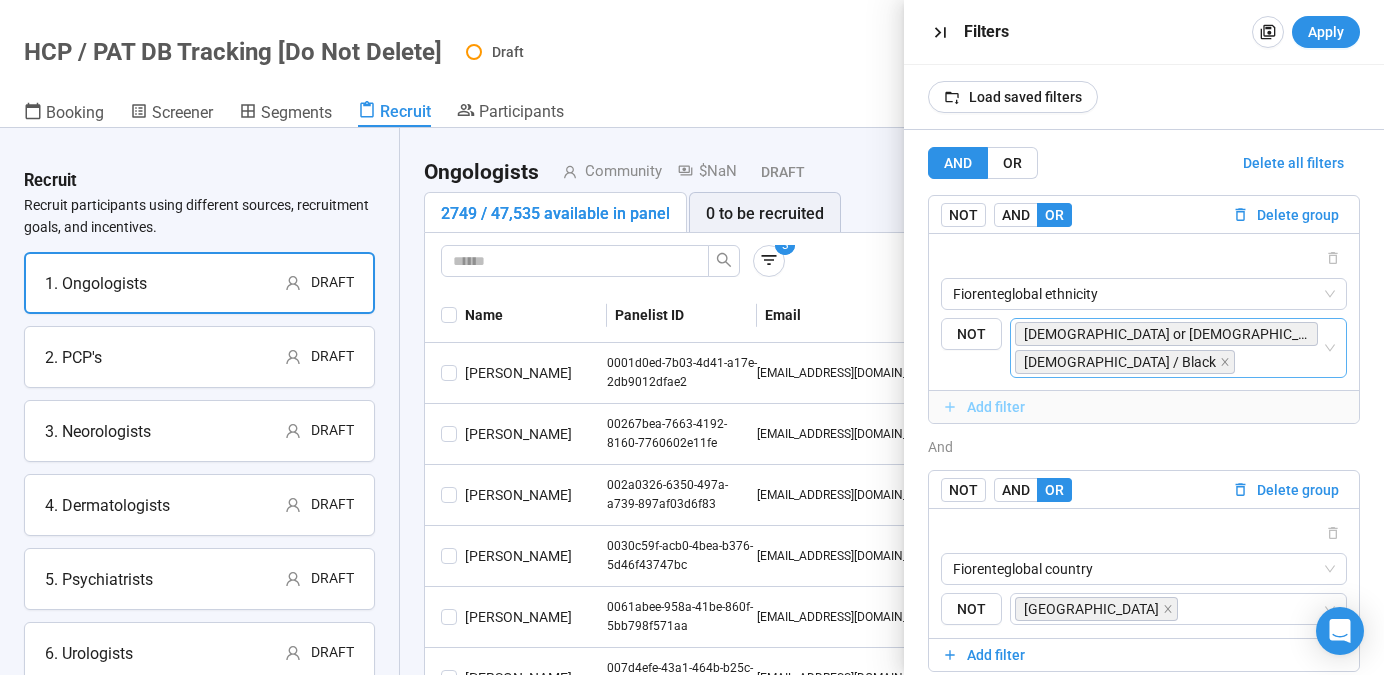 click on "Add filter" at bounding box center [996, 407] 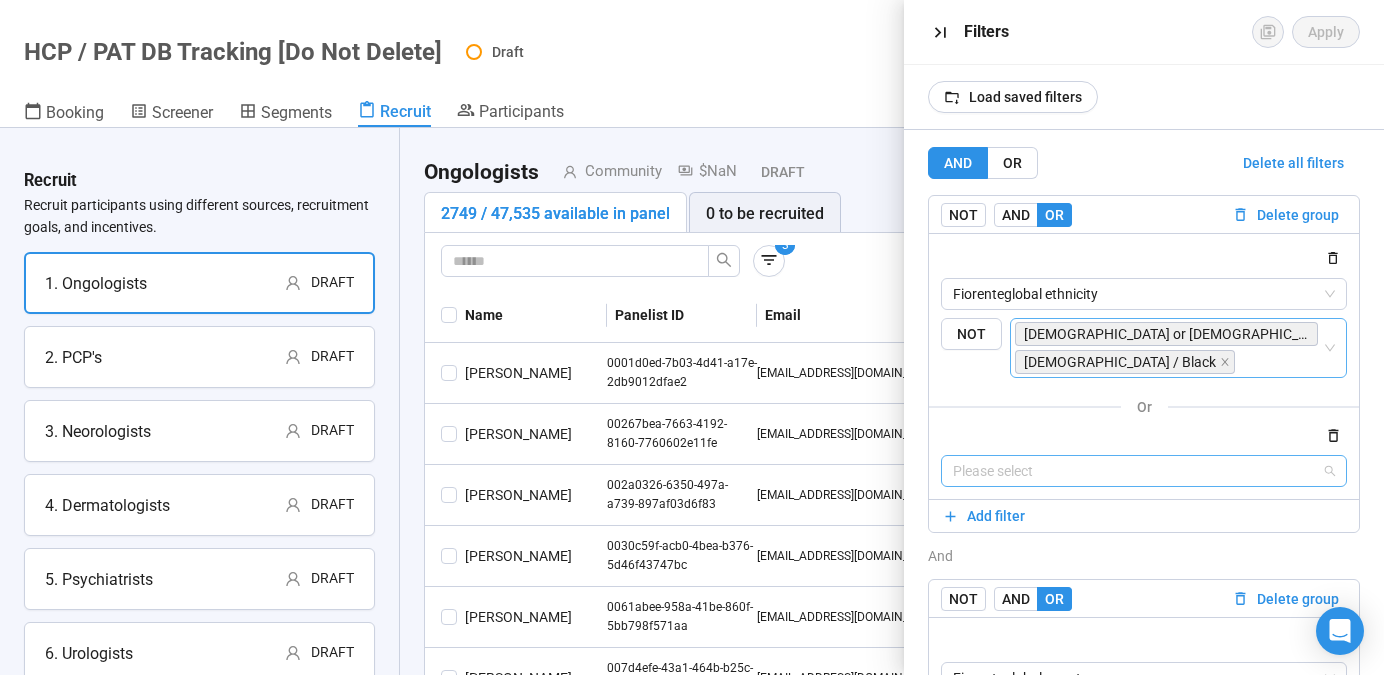 click at bounding box center [1144, 471] 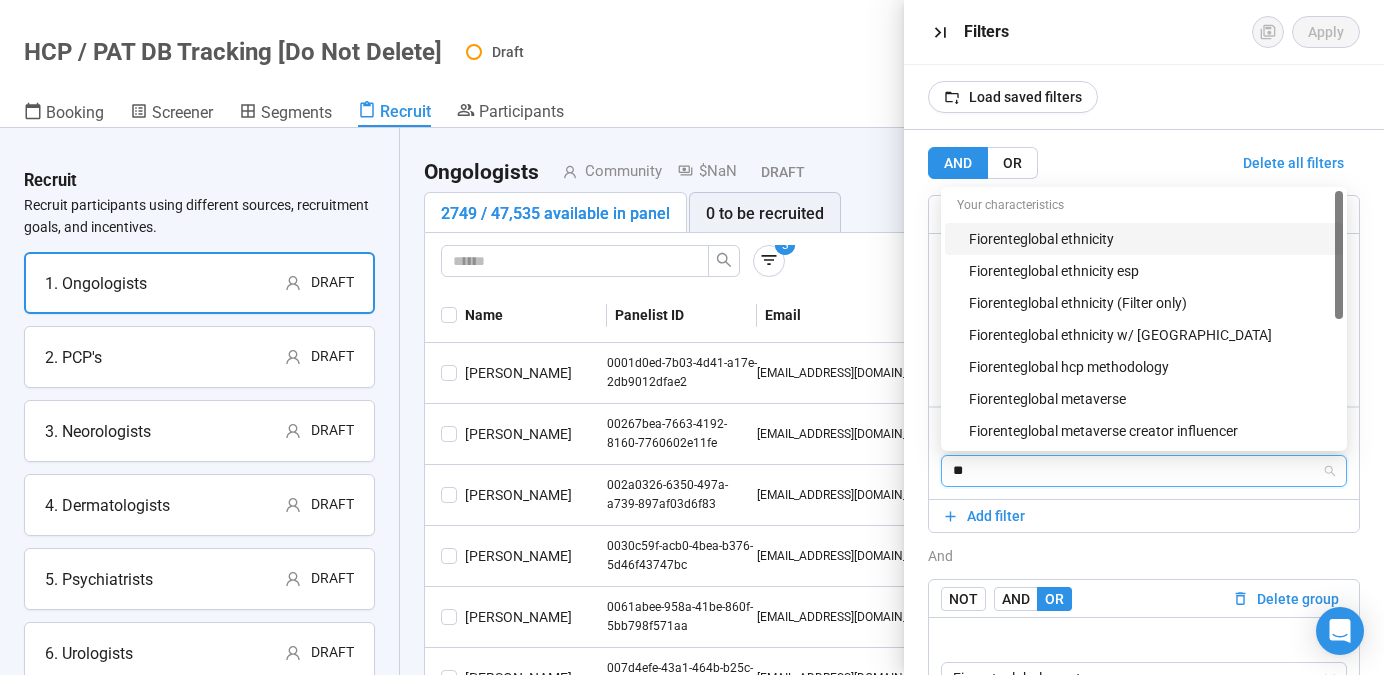 type on "***" 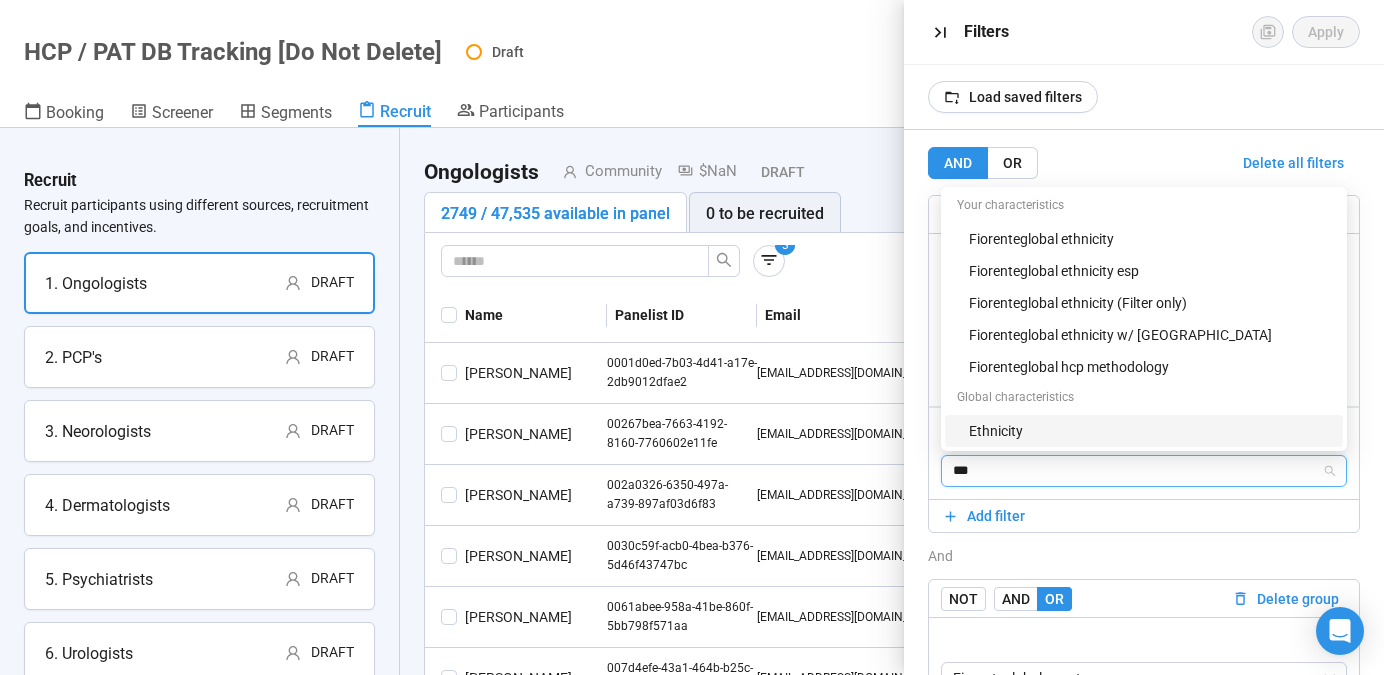 click on "Ethnicity" at bounding box center (1150, 431) 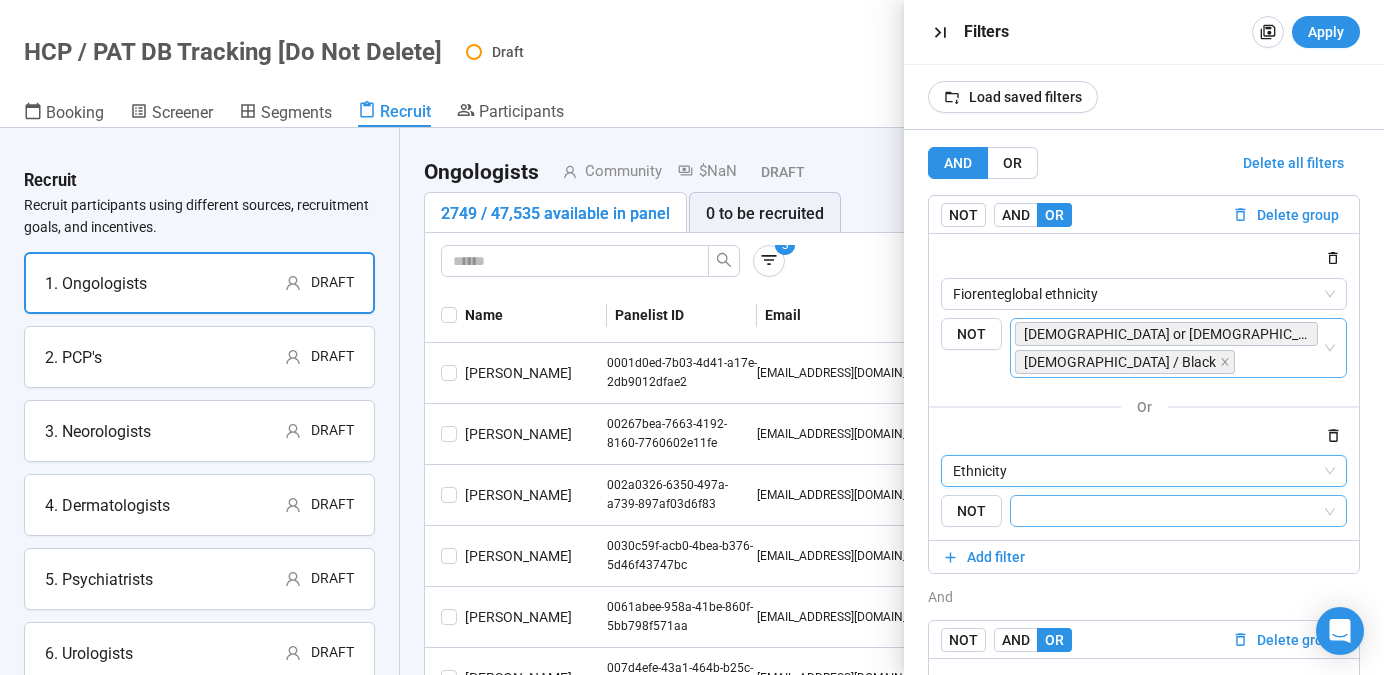 click at bounding box center [1172, 511] 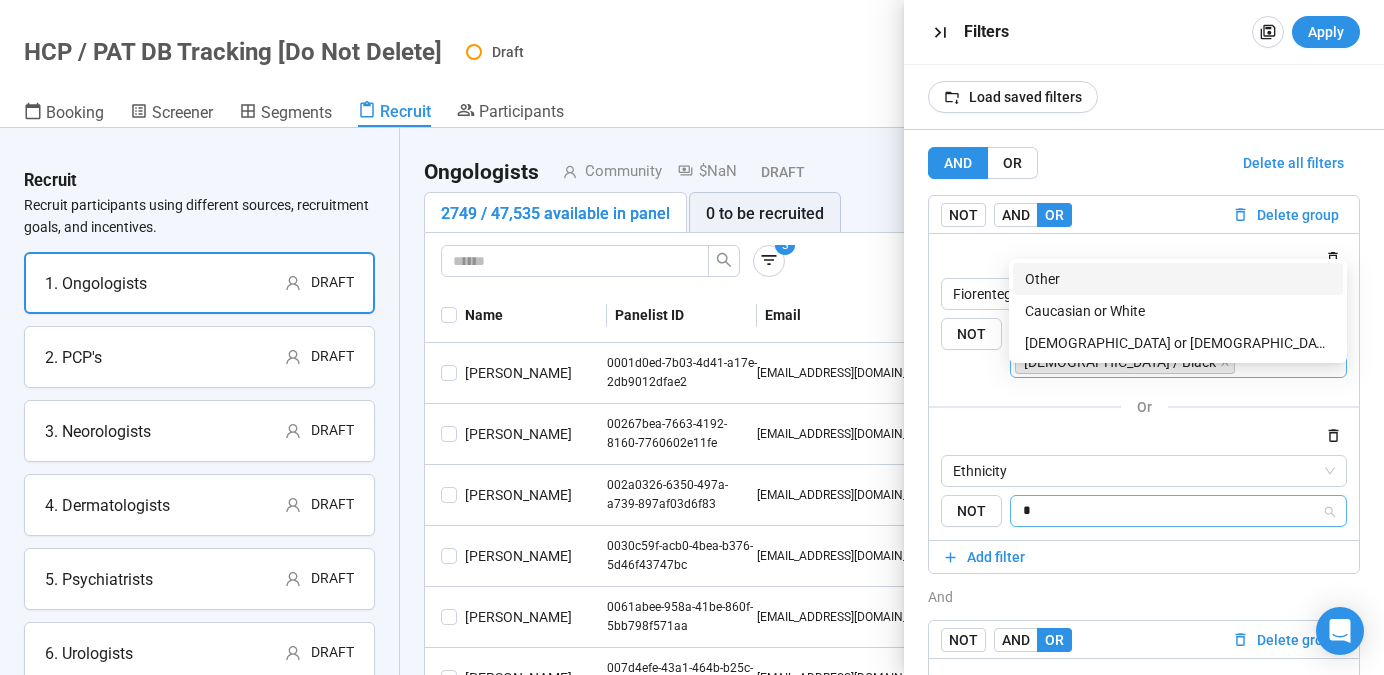 type on "**" 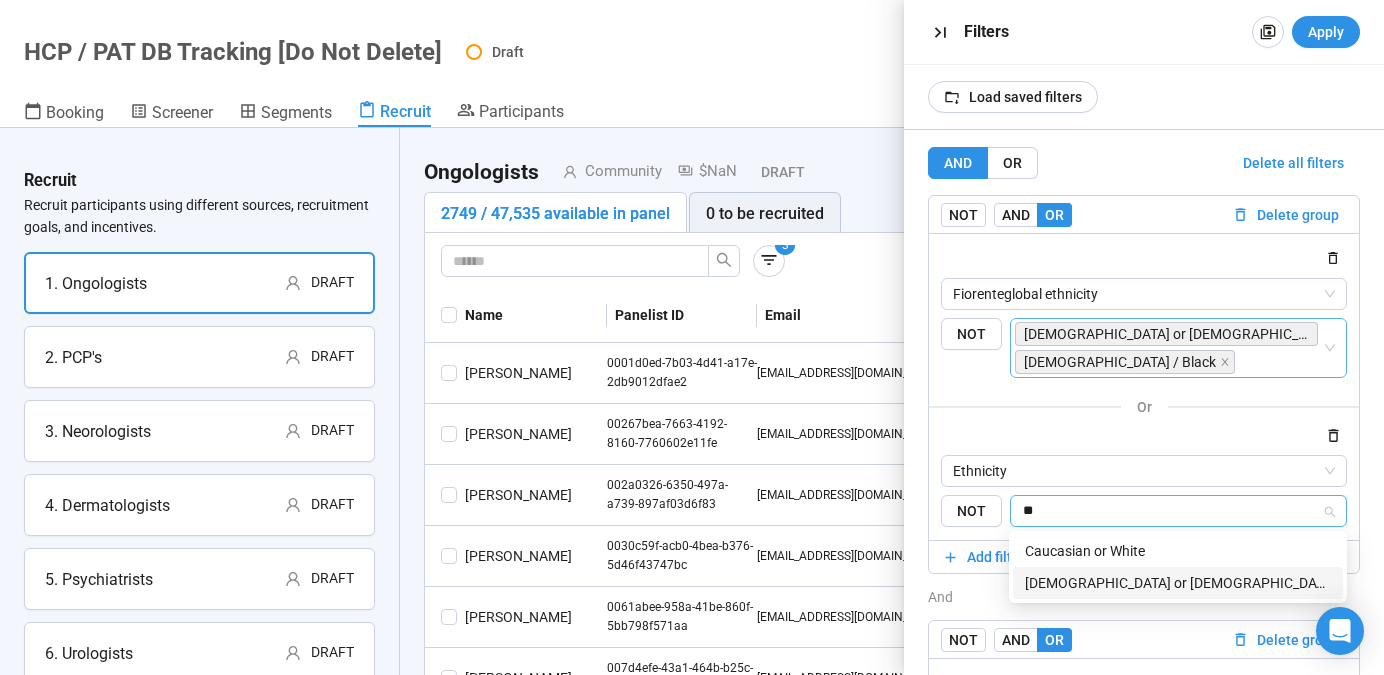 click on "[DEMOGRAPHIC_DATA] or [DEMOGRAPHIC_DATA]" at bounding box center (1178, 583) 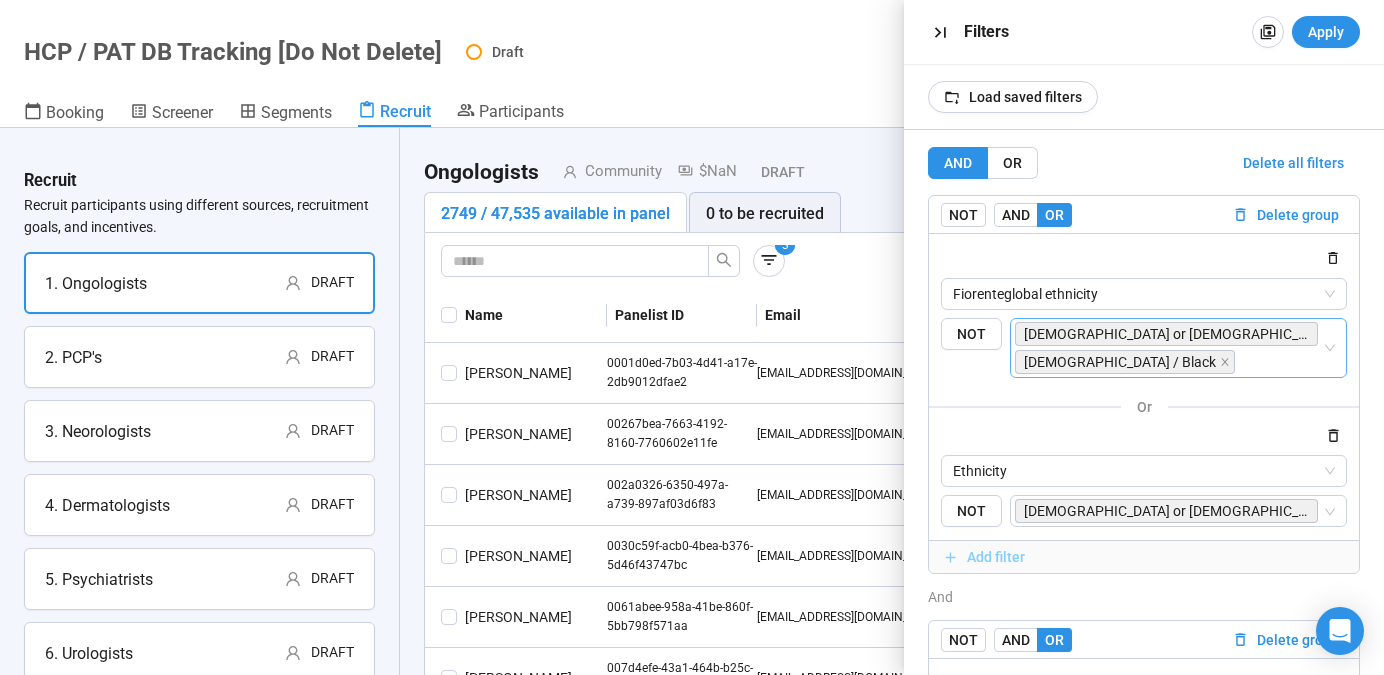 click on "Add filter" at bounding box center (1144, 557) 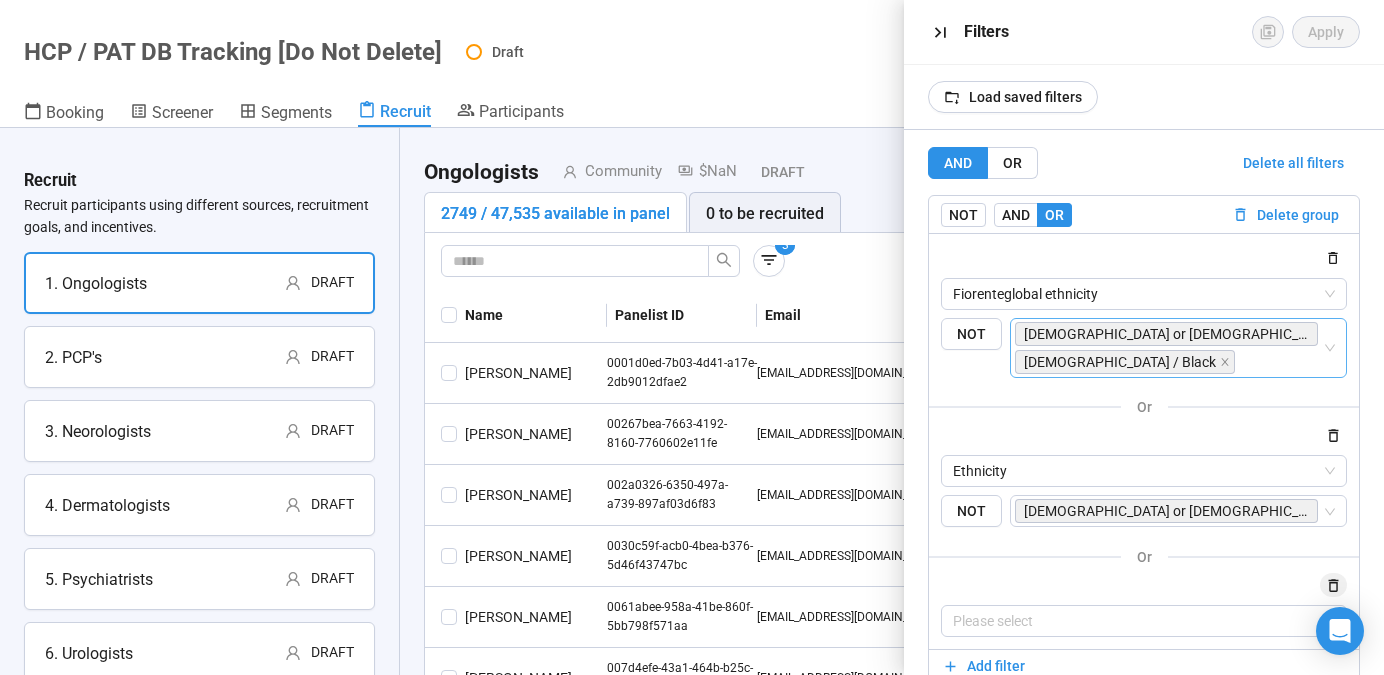 click 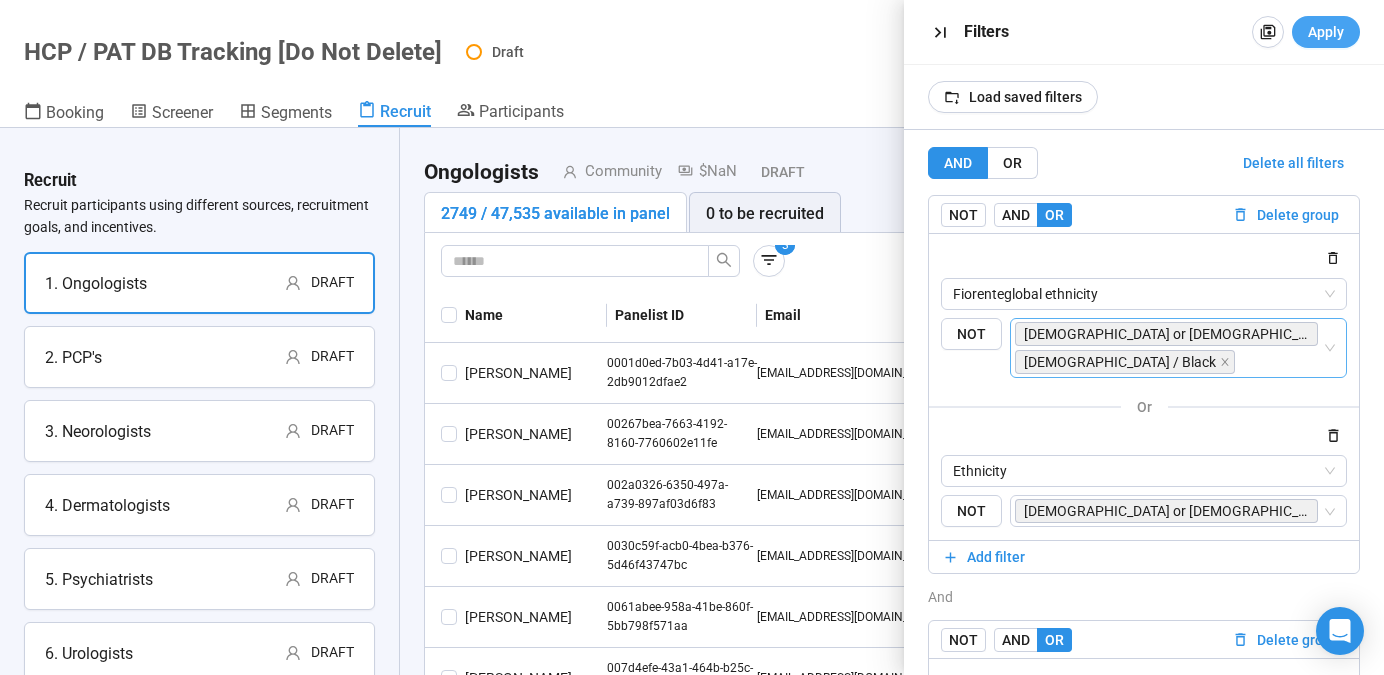 click on "Apply" at bounding box center (1326, 32) 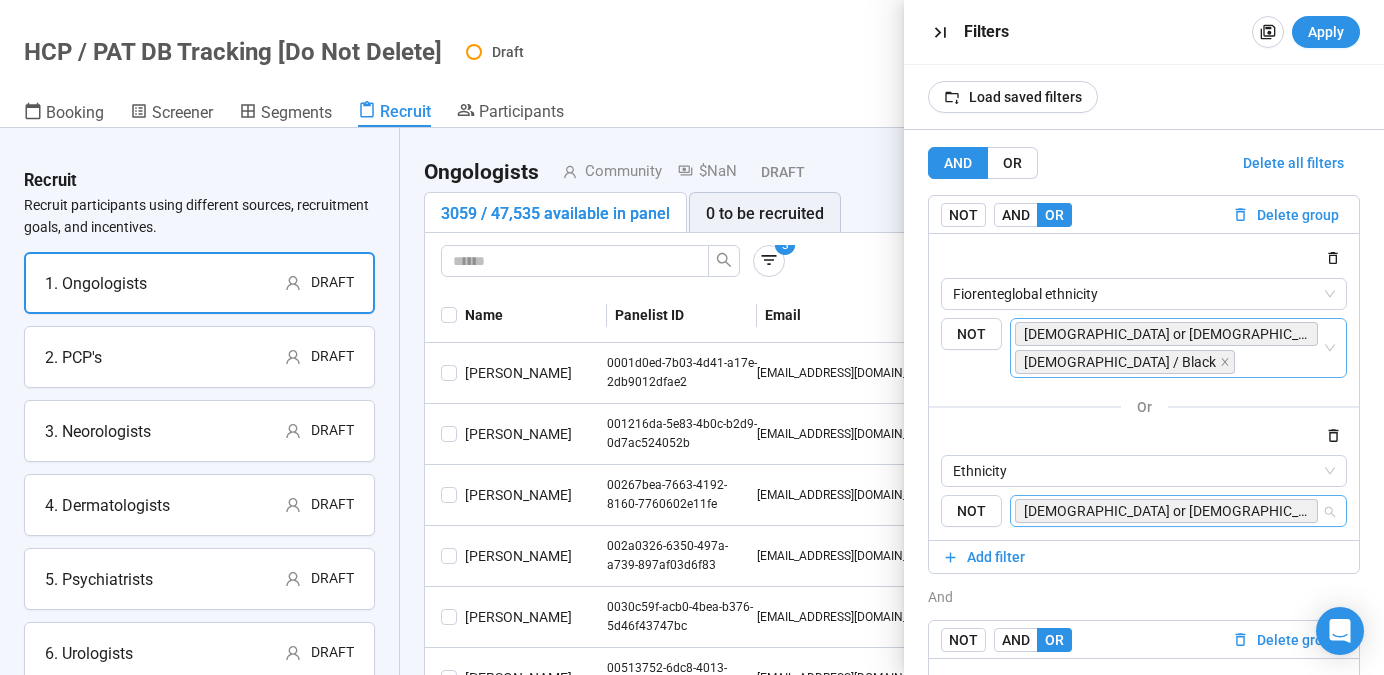 click at bounding box center (1324, 511) 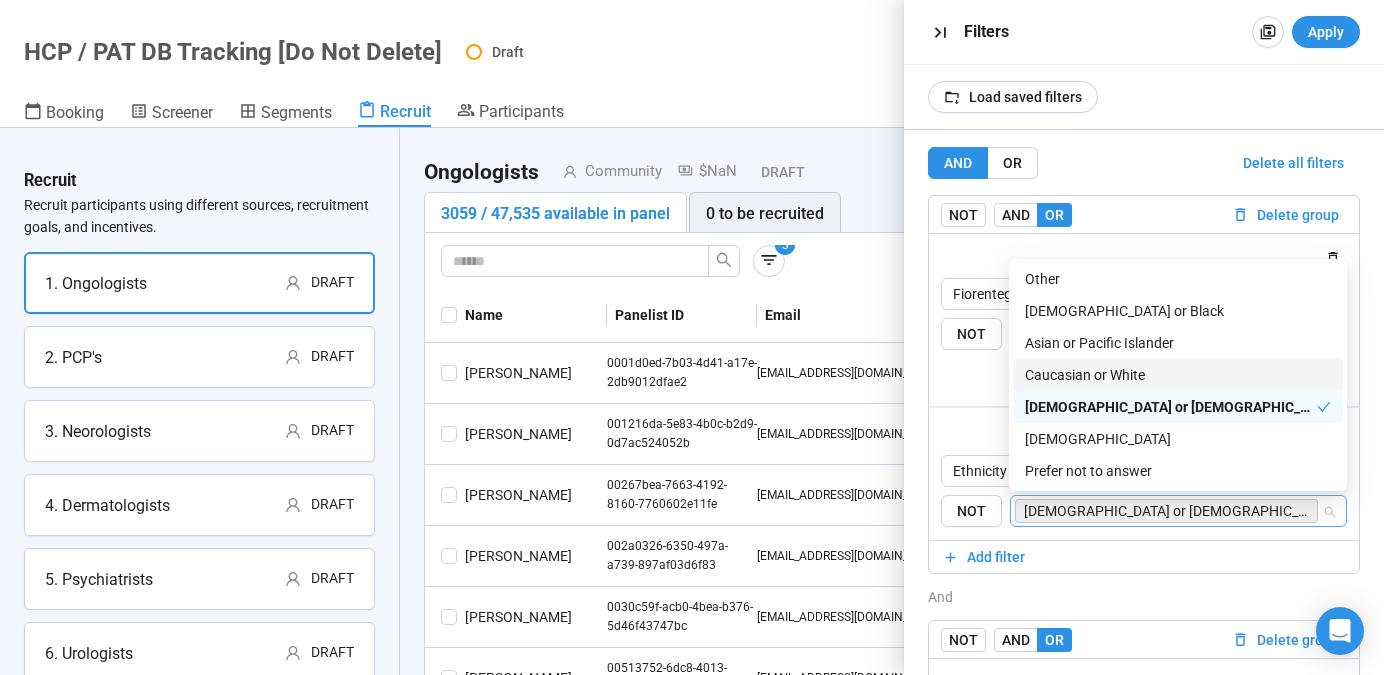 click on "[DEMOGRAPHIC_DATA] or Black" at bounding box center [1178, 311] 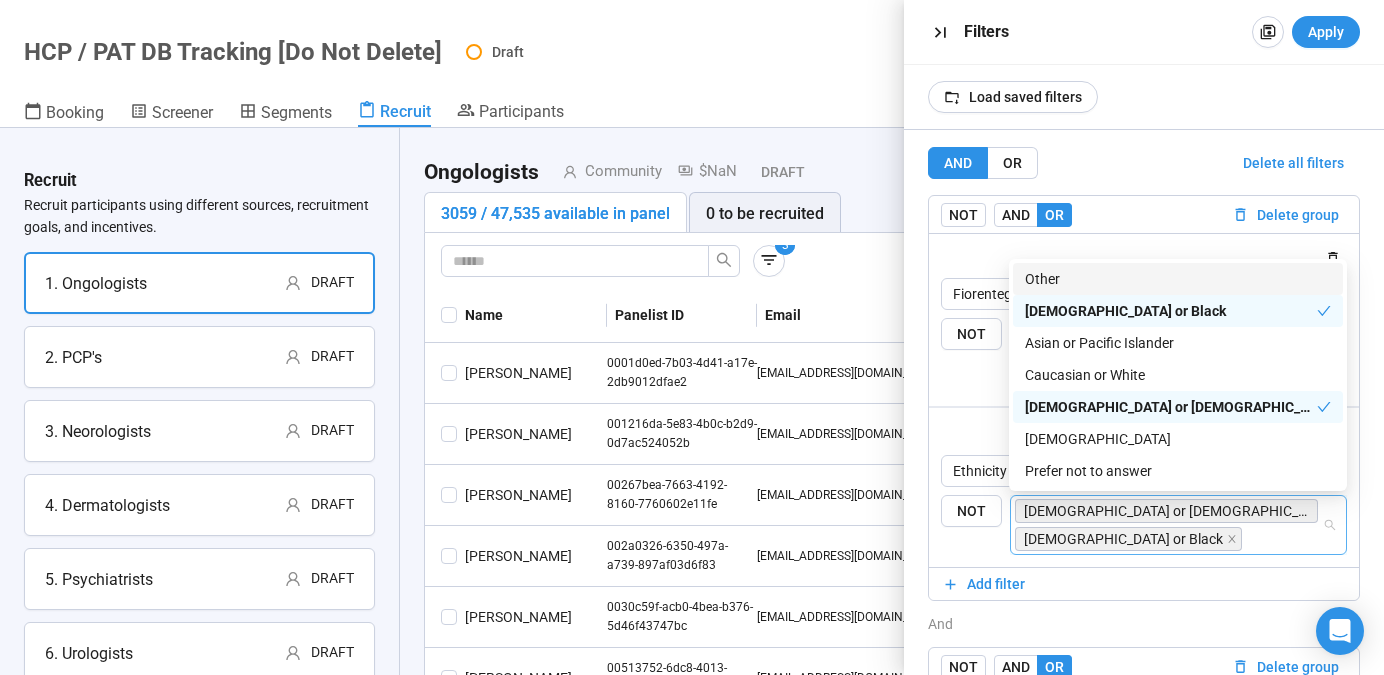 drag, startPoint x: 1329, startPoint y: 28, endPoint x: 1115, endPoint y: 212, distance: 282.22687 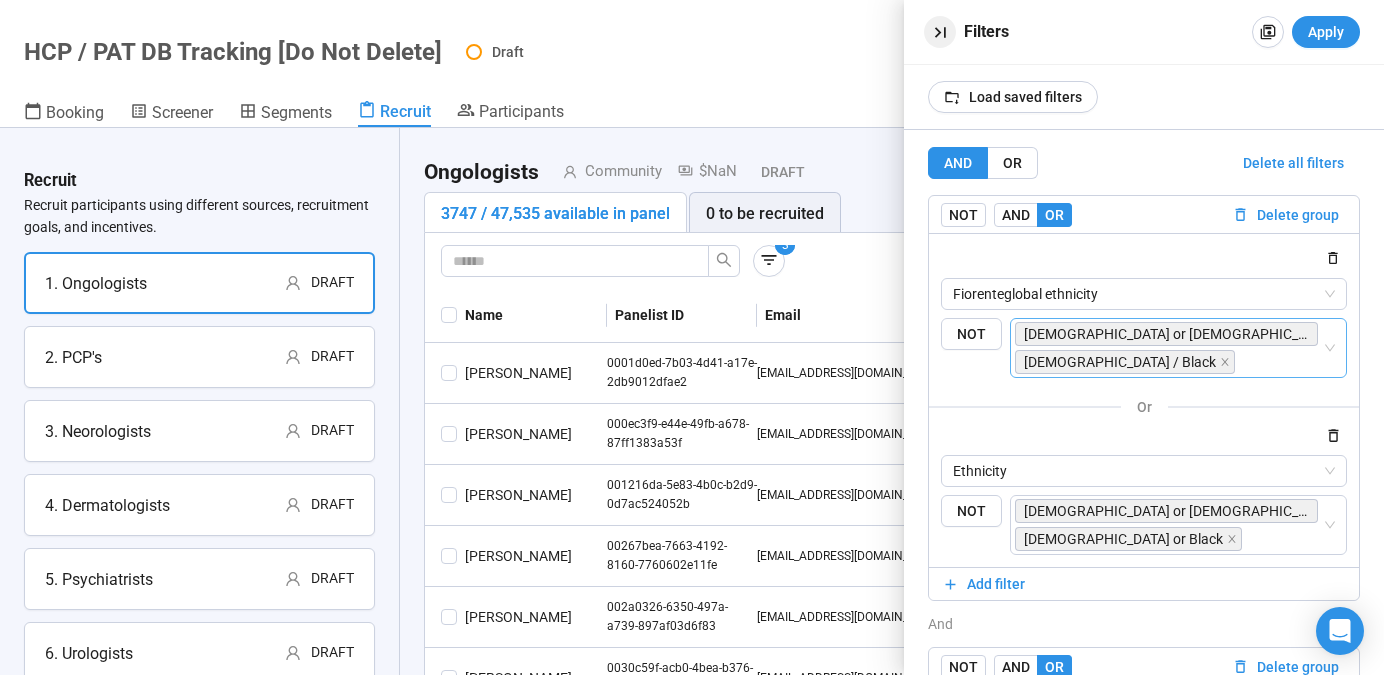 click 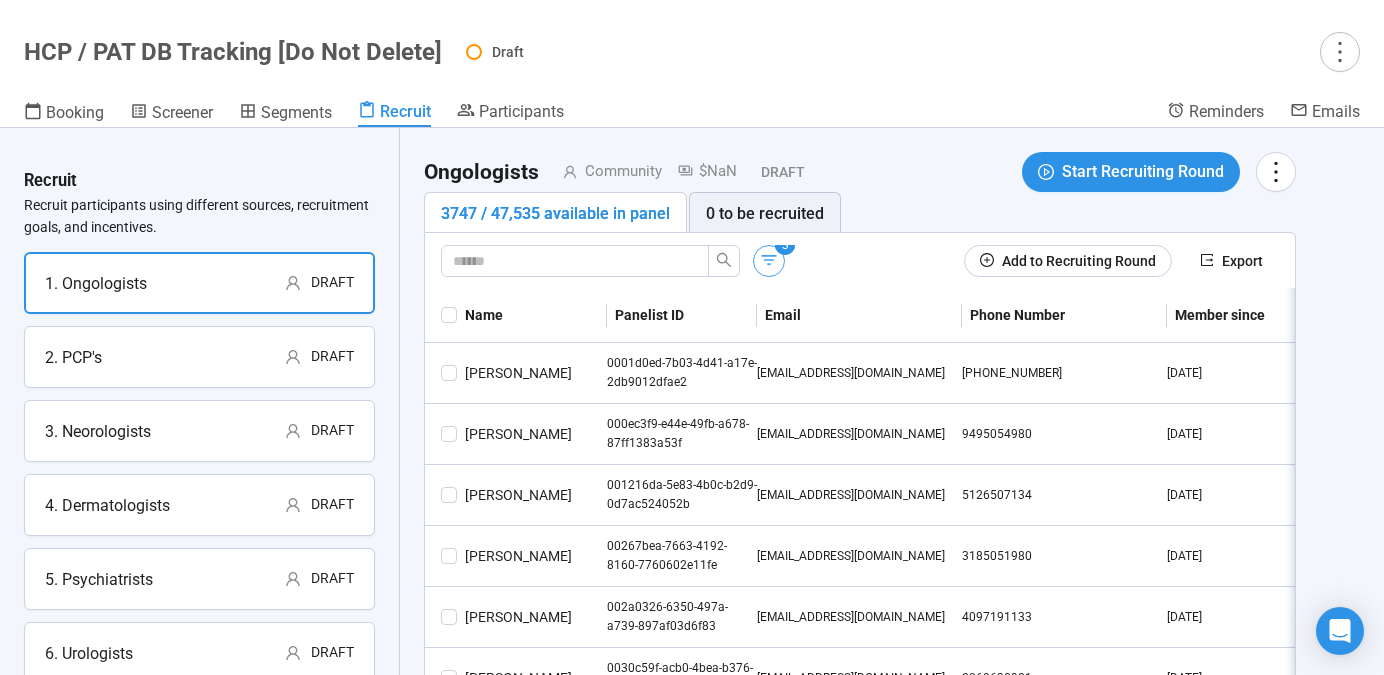 click 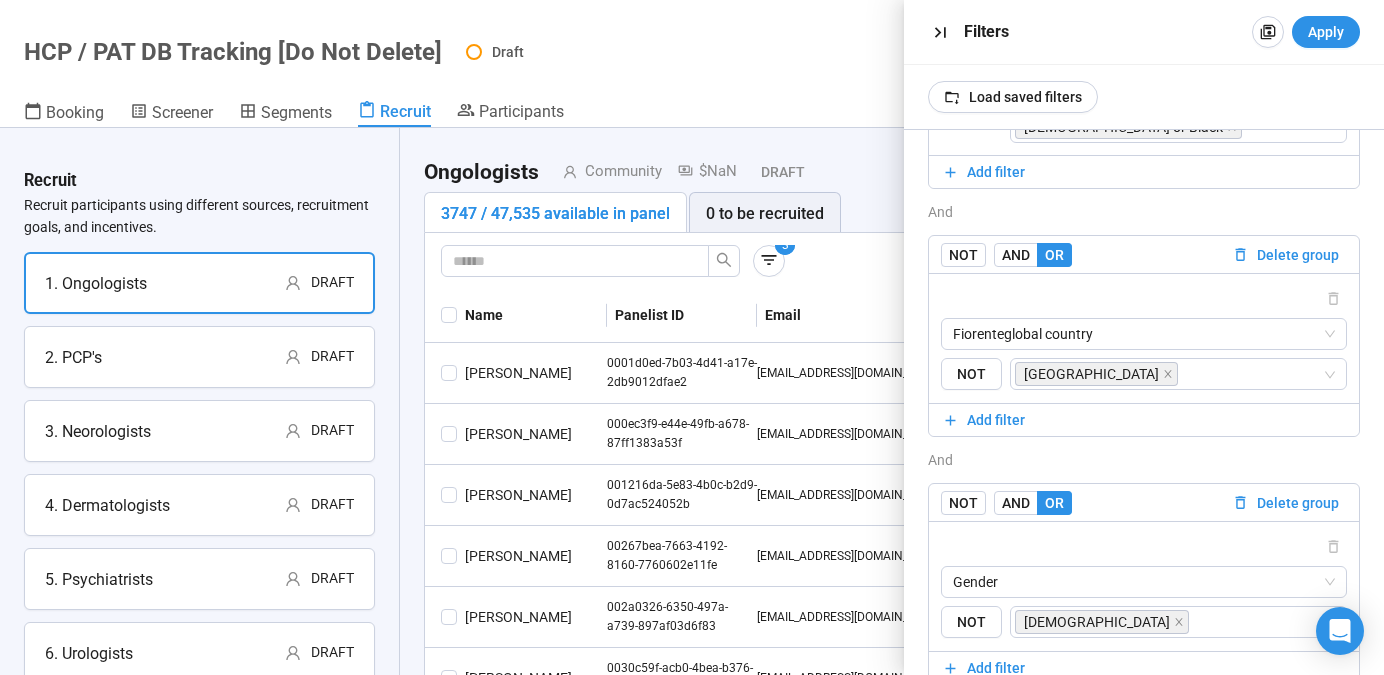 scroll, scrollTop: 506, scrollLeft: 0, axis: vertical 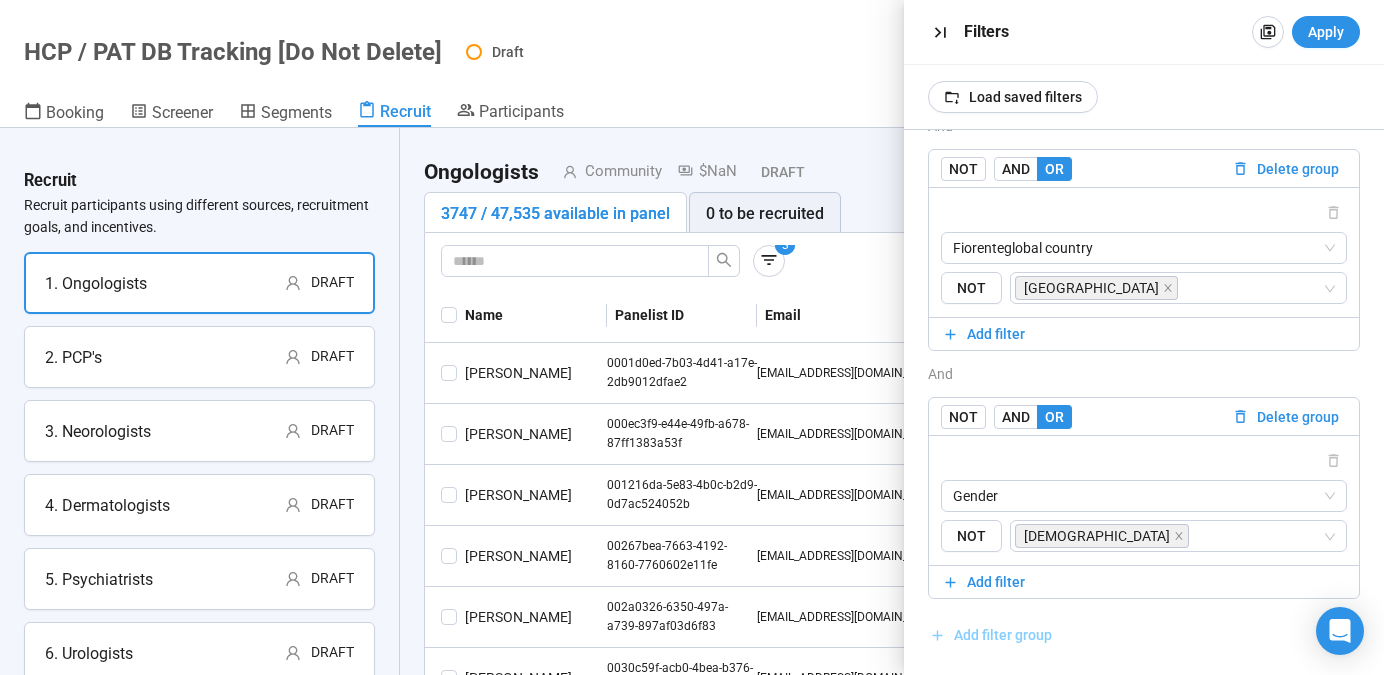 click on "Add filter group" at bounding box center [1003, 635] 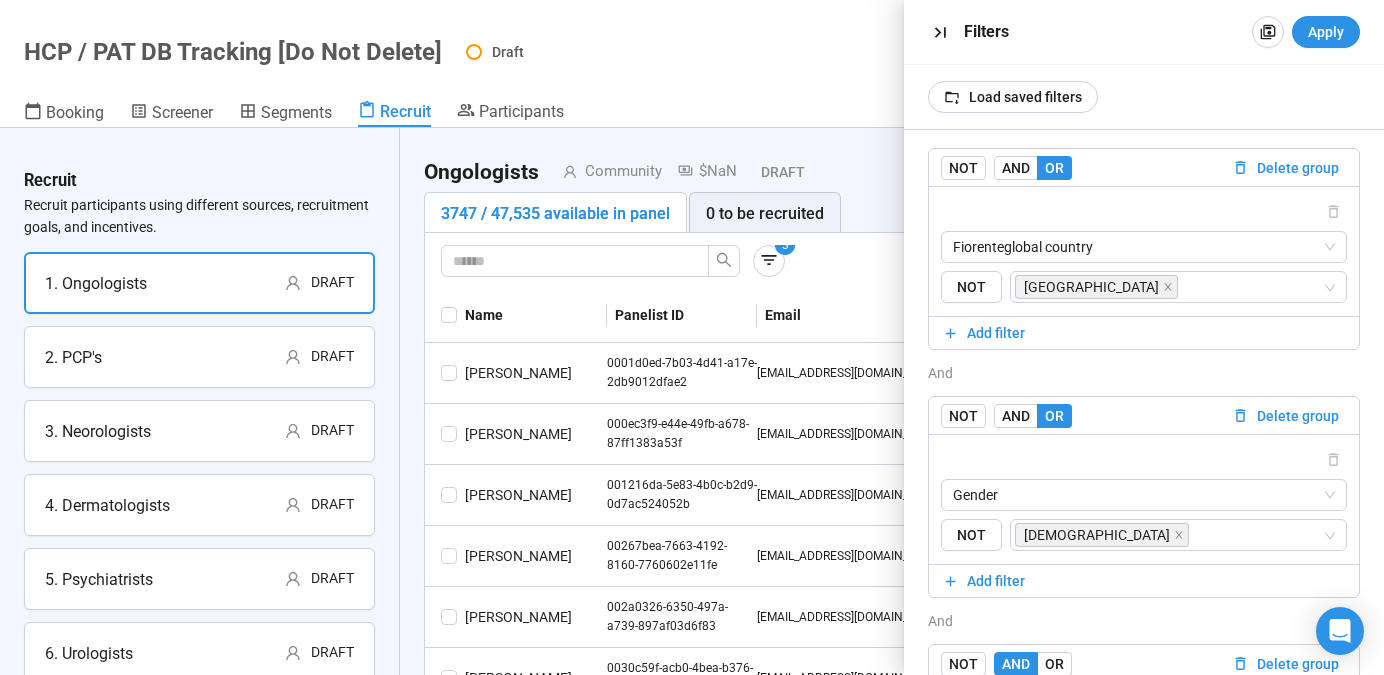 scroll, scrollTop: 649, scrollLeft: 0, axis: vertical 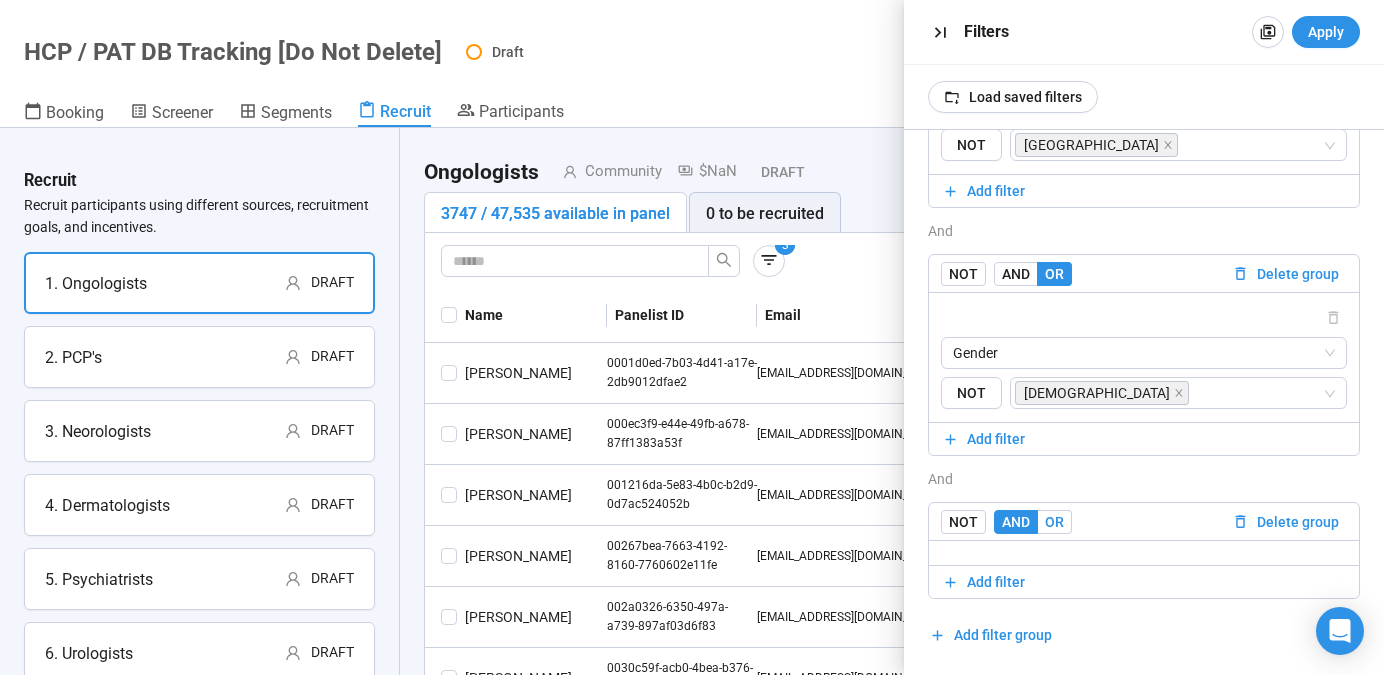 click on "OR" at bounding box center [1054, 522] 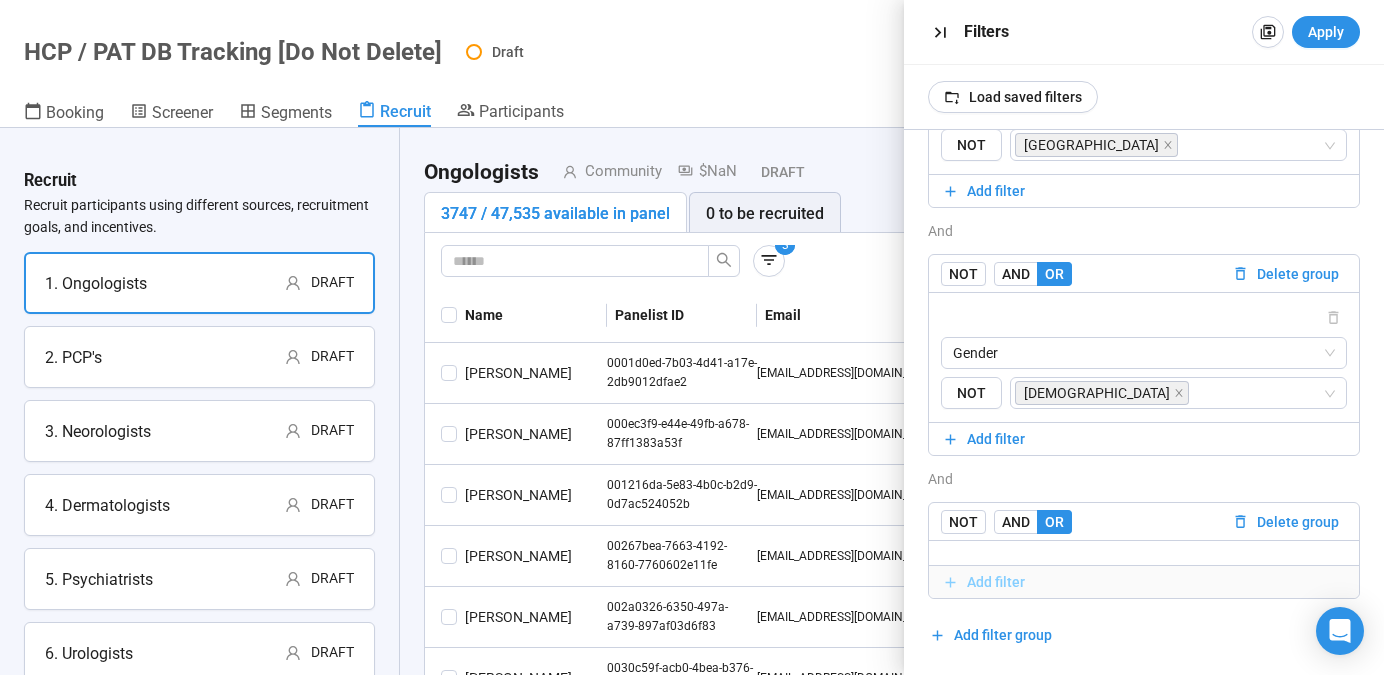 click on "Add filter" at bounding box center [996, 582] 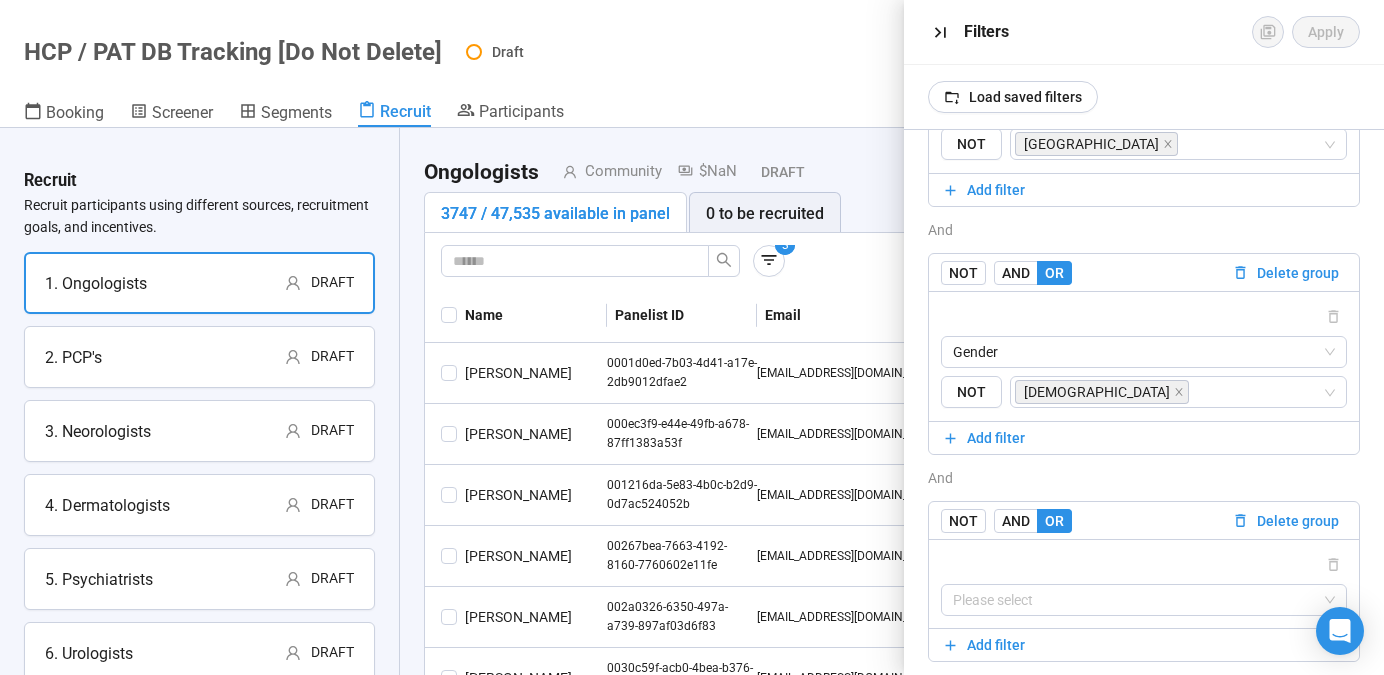 click on "NOT AND OR Delete group Please select Add filter" at bounding box center (1144, 581) 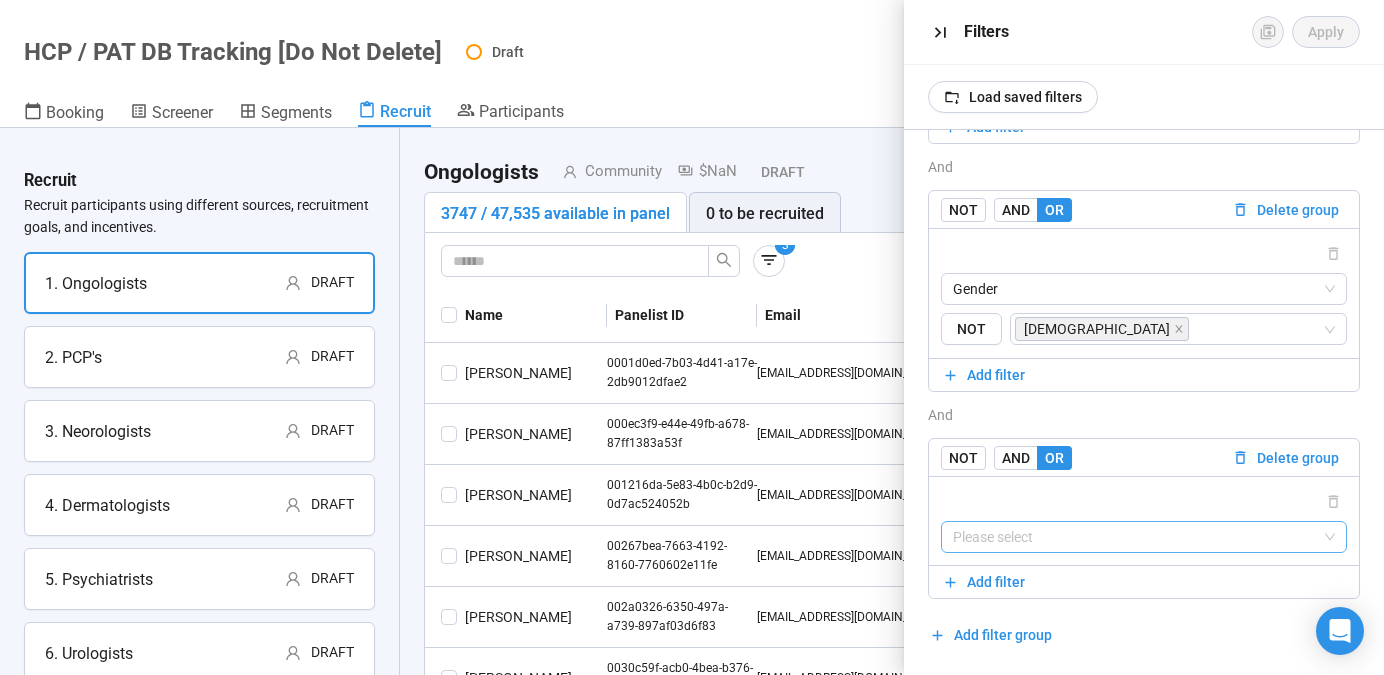 click at bounding box center [1144, 537] 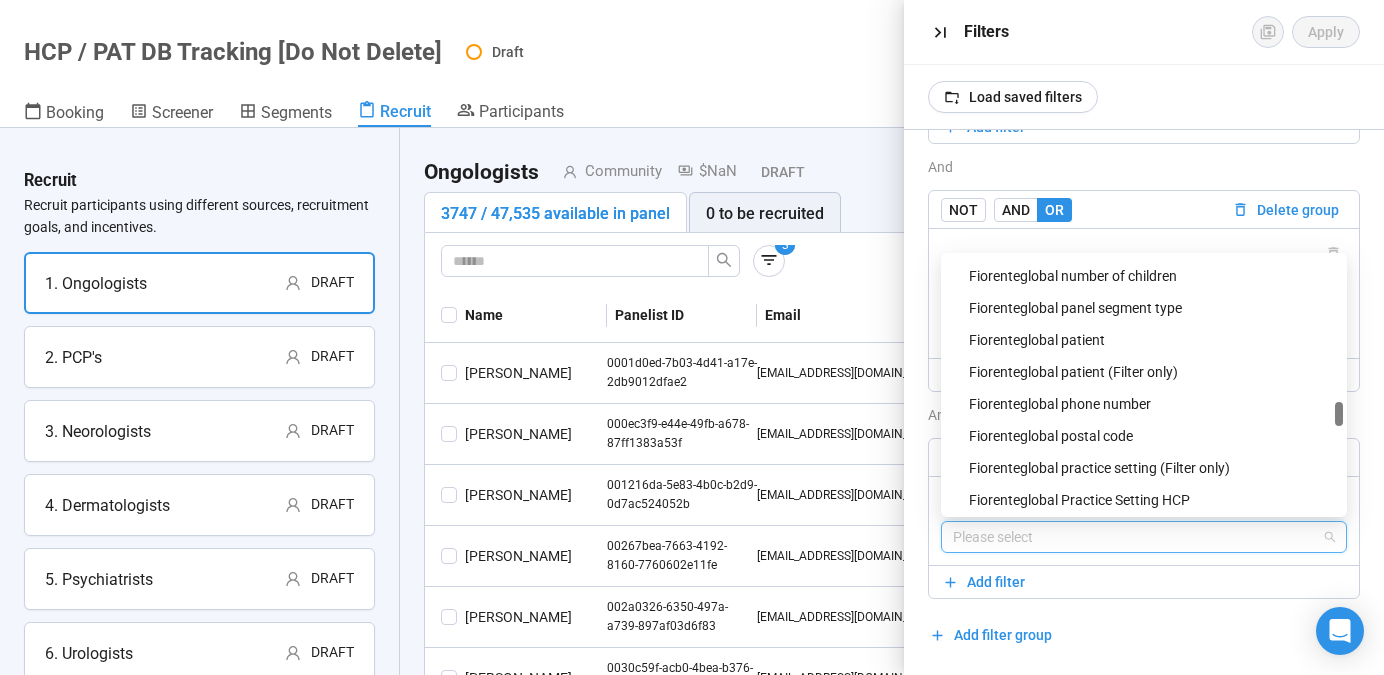 scroll, scrollTop: 1760, scrollLeft: 0, axis: vertical 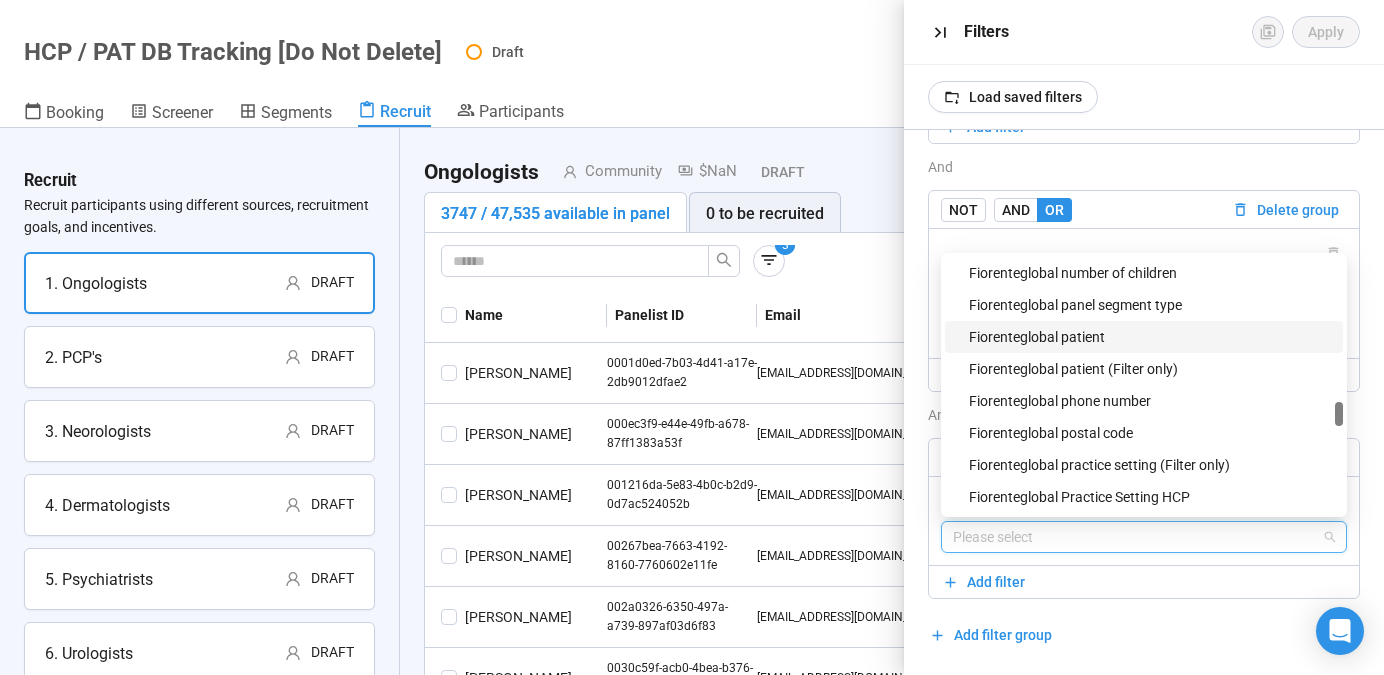 click on "Fiorenteglobal patient" at bounding box center (1150, 337) 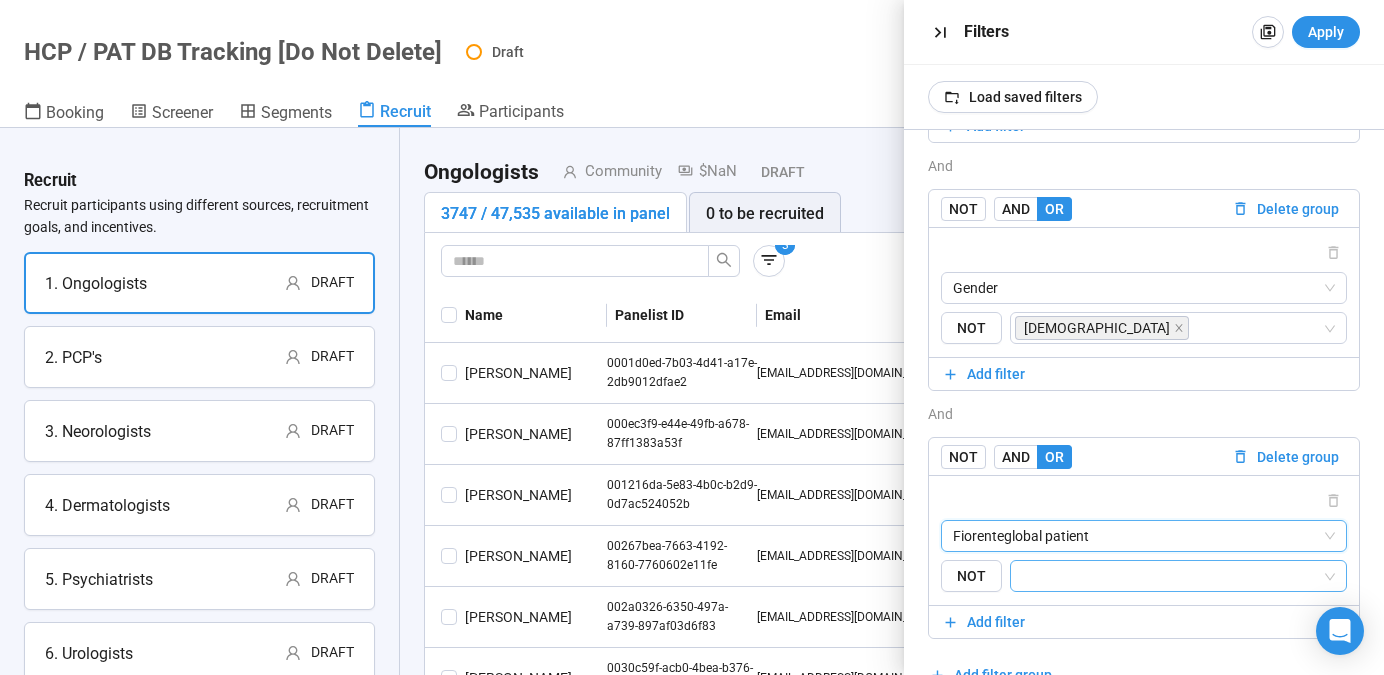 click at bounding box center [1172, 576] 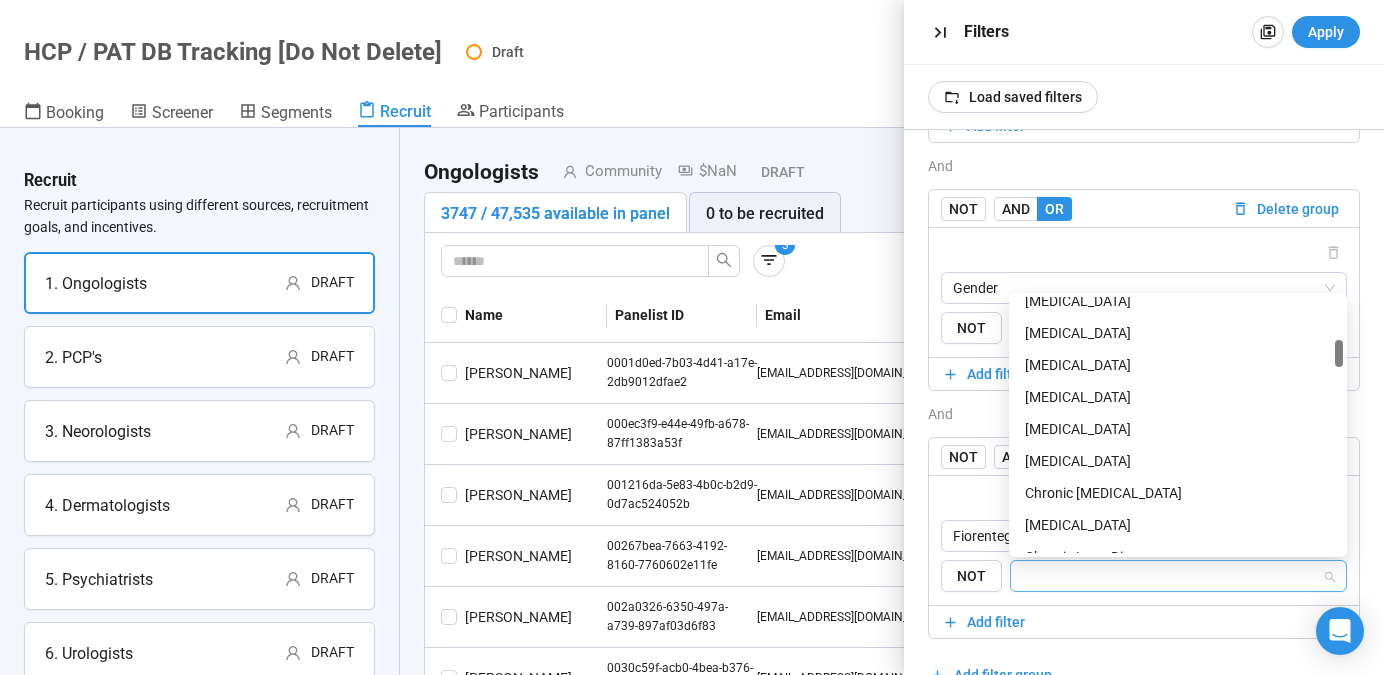 scroll, scrollTop: 395, scrollLeft: 0, axis: vertical 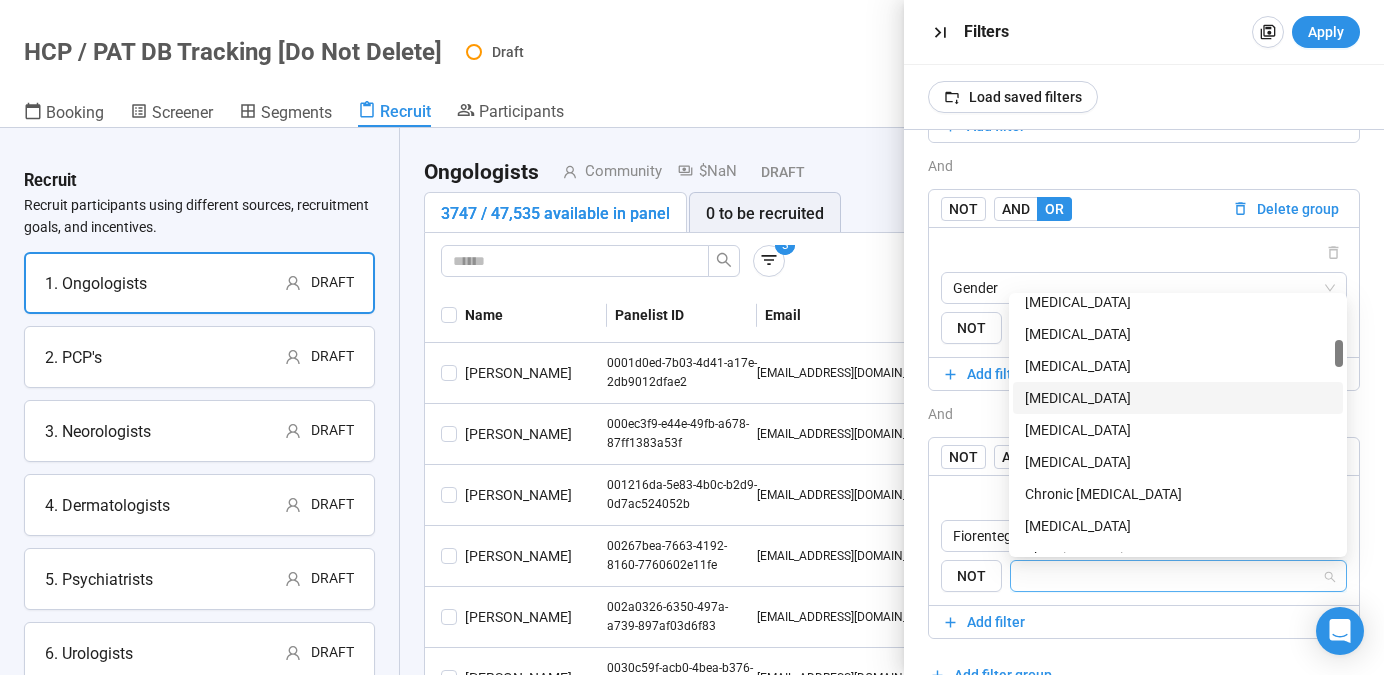 click on "[MEDICAL_DATA]" at bounding box center [1178, 398] 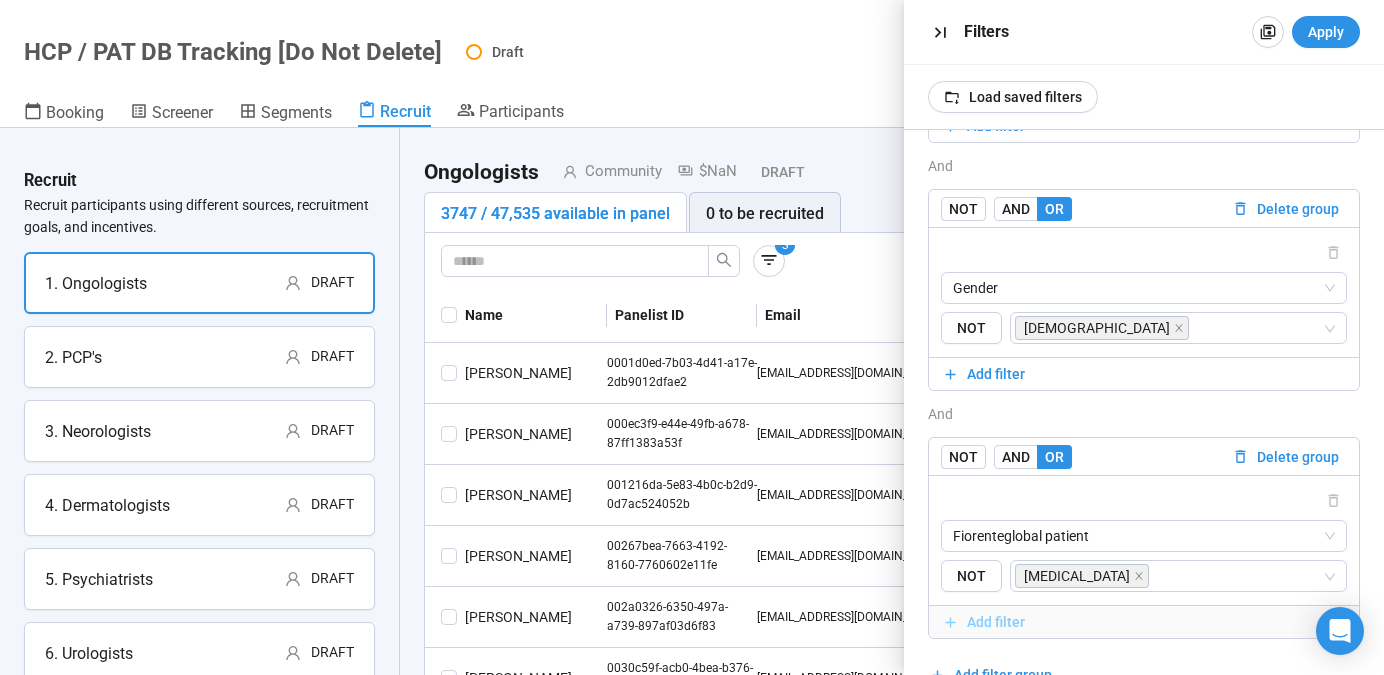click on "Add filter" at bounding box center (1144, 622) 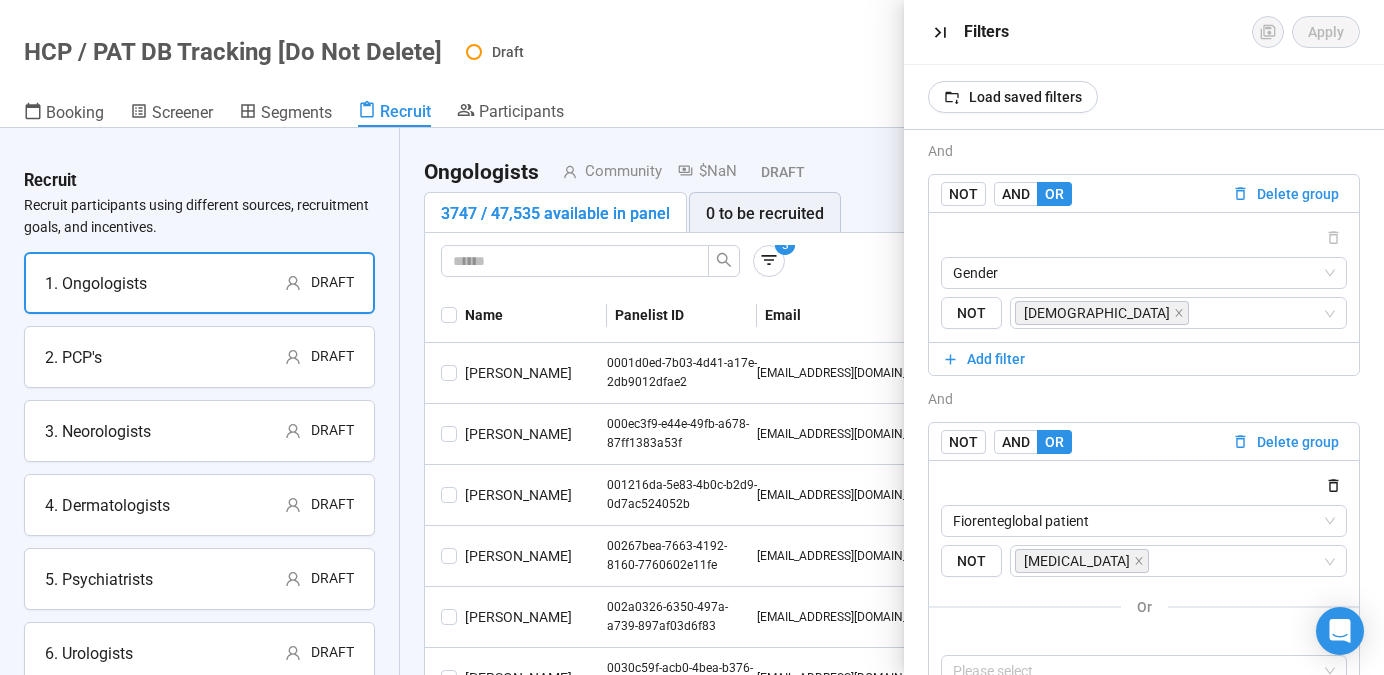 scroll, scrollTop: 847, scrollLeft: 0, axis: vertical 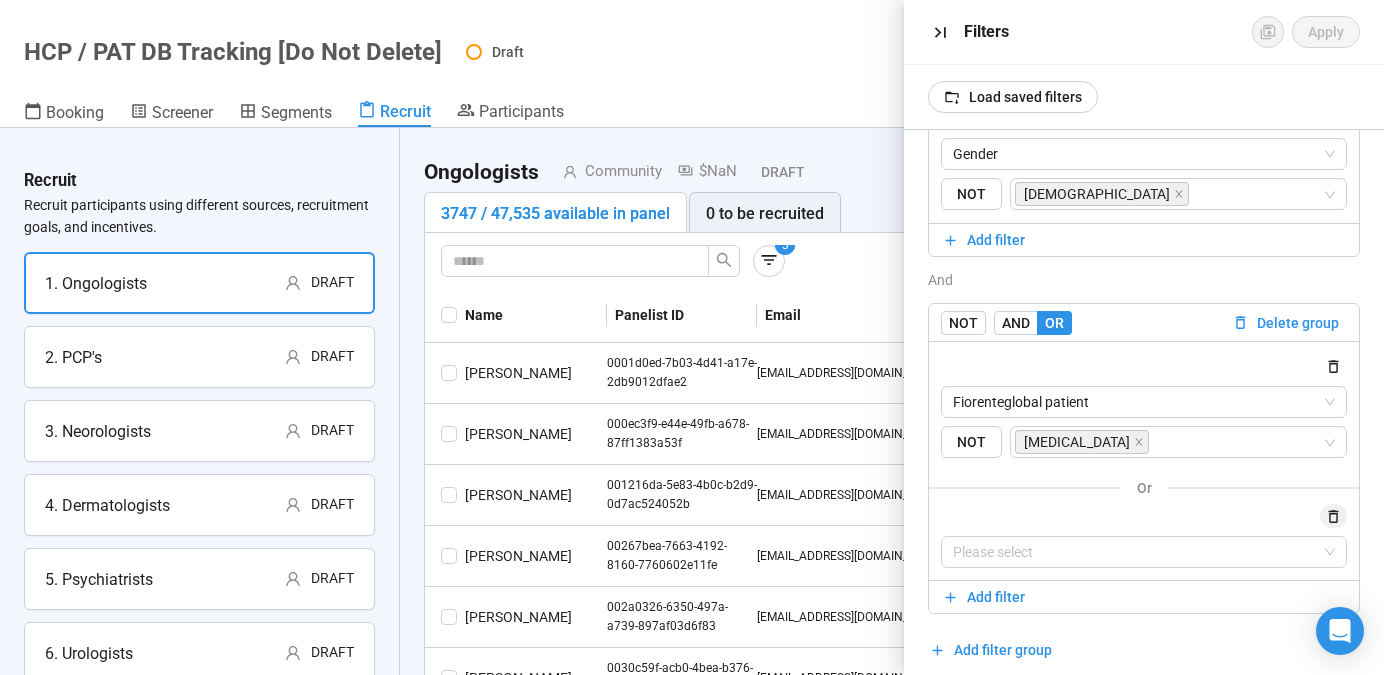 click 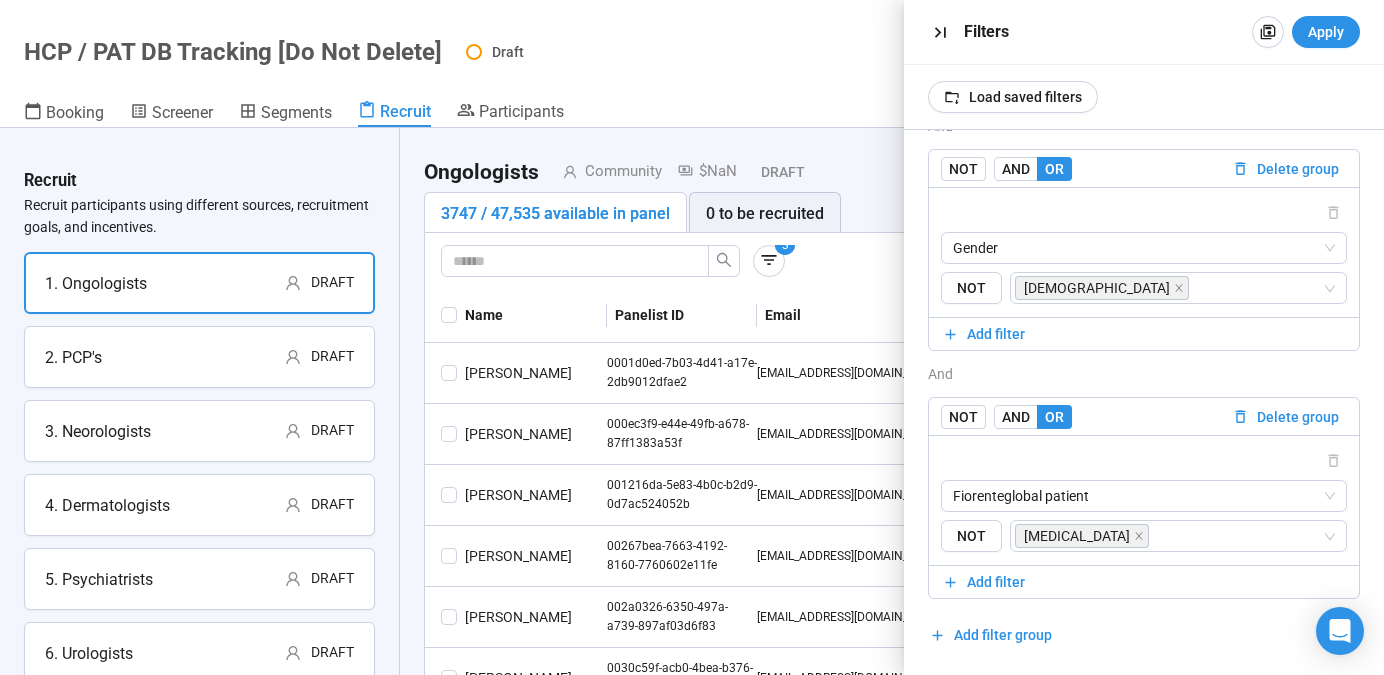 scroll, scrollTop: 754, scrollLeft: 0, axis: vertical 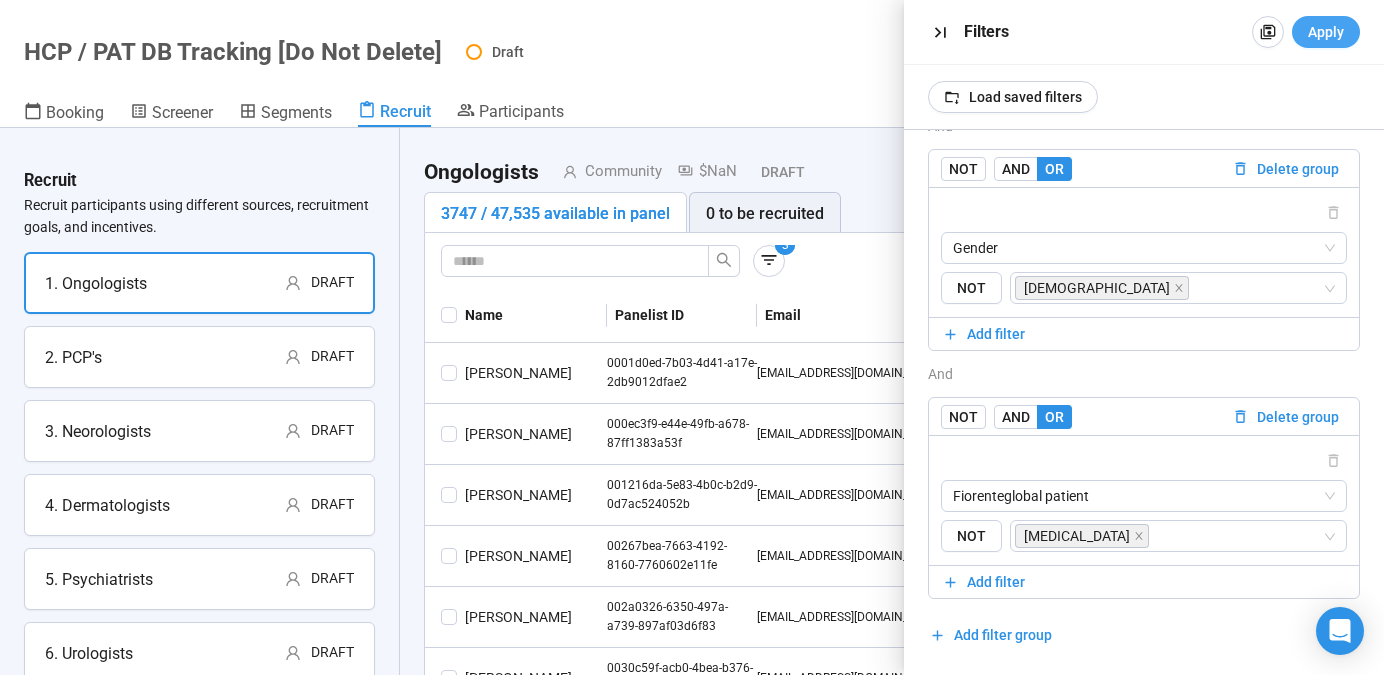 click on "Apply" at bounding box center (1326, 32) 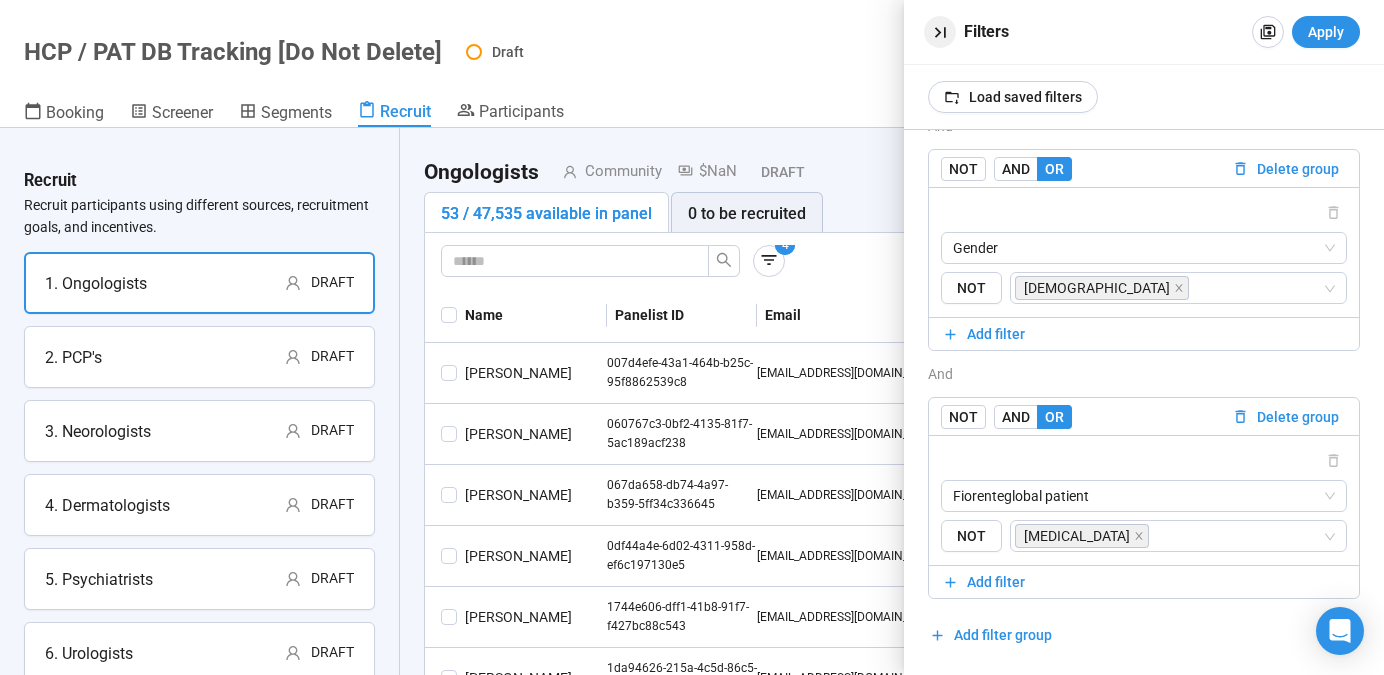 click 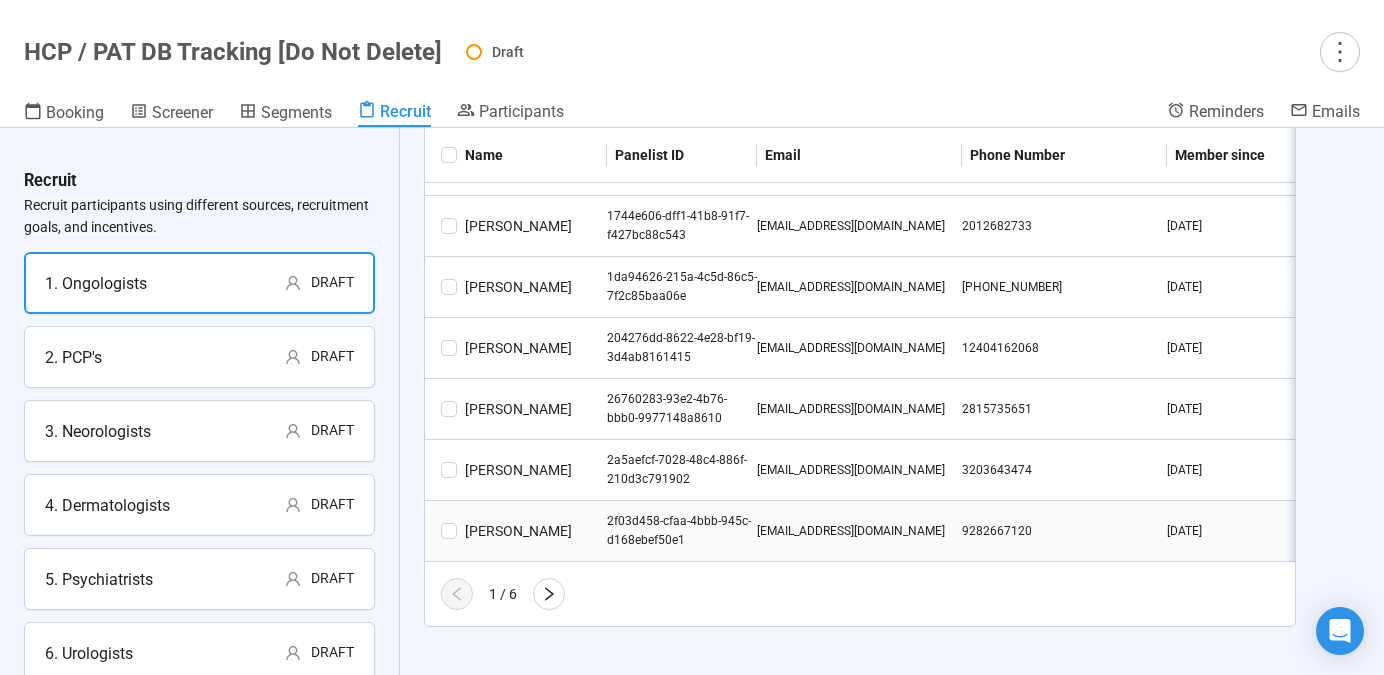 scroll, scrollTop: 0, scrollLeft: 0, axis: both 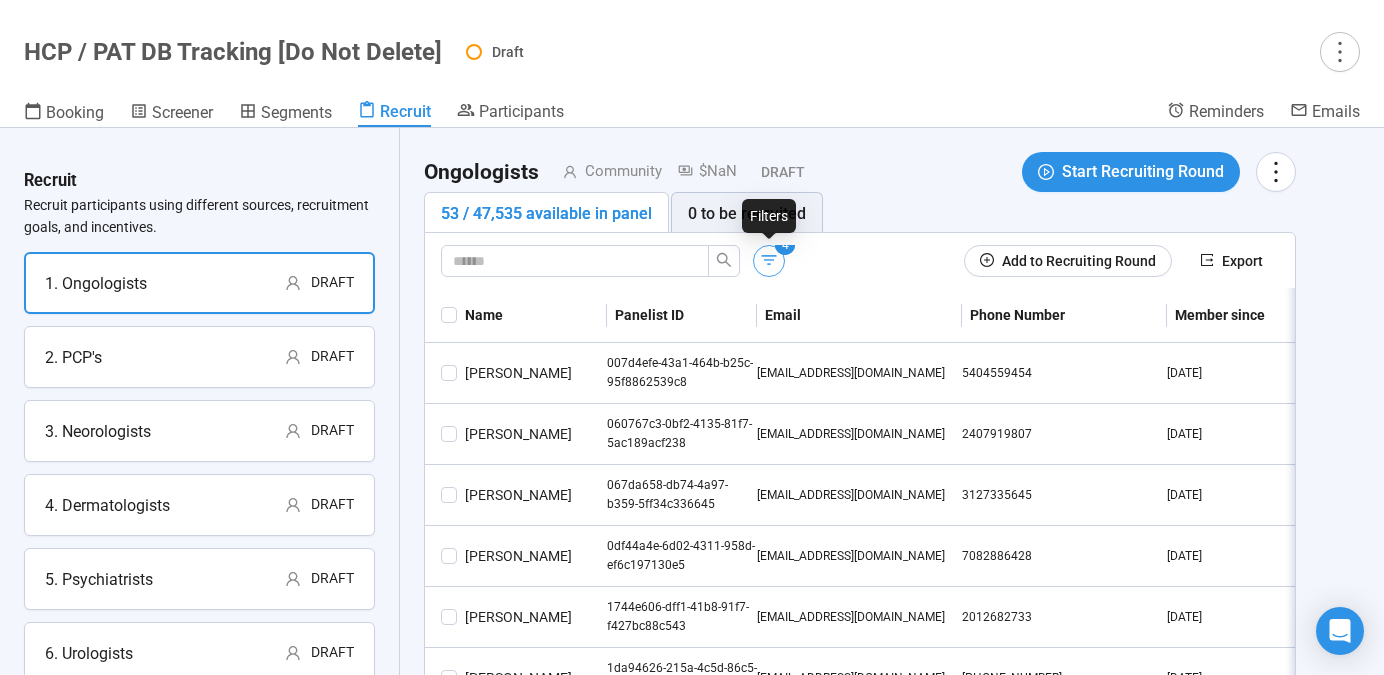 click 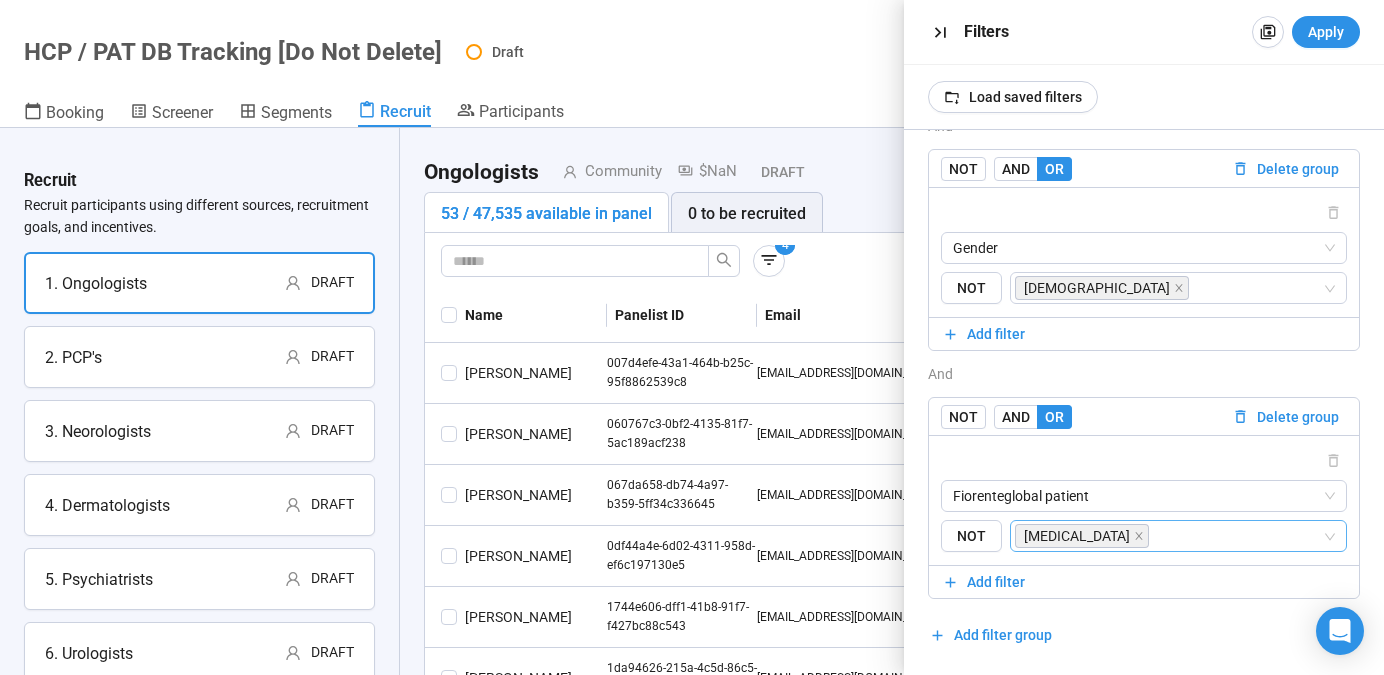 click at bounding box center [1237, 536] 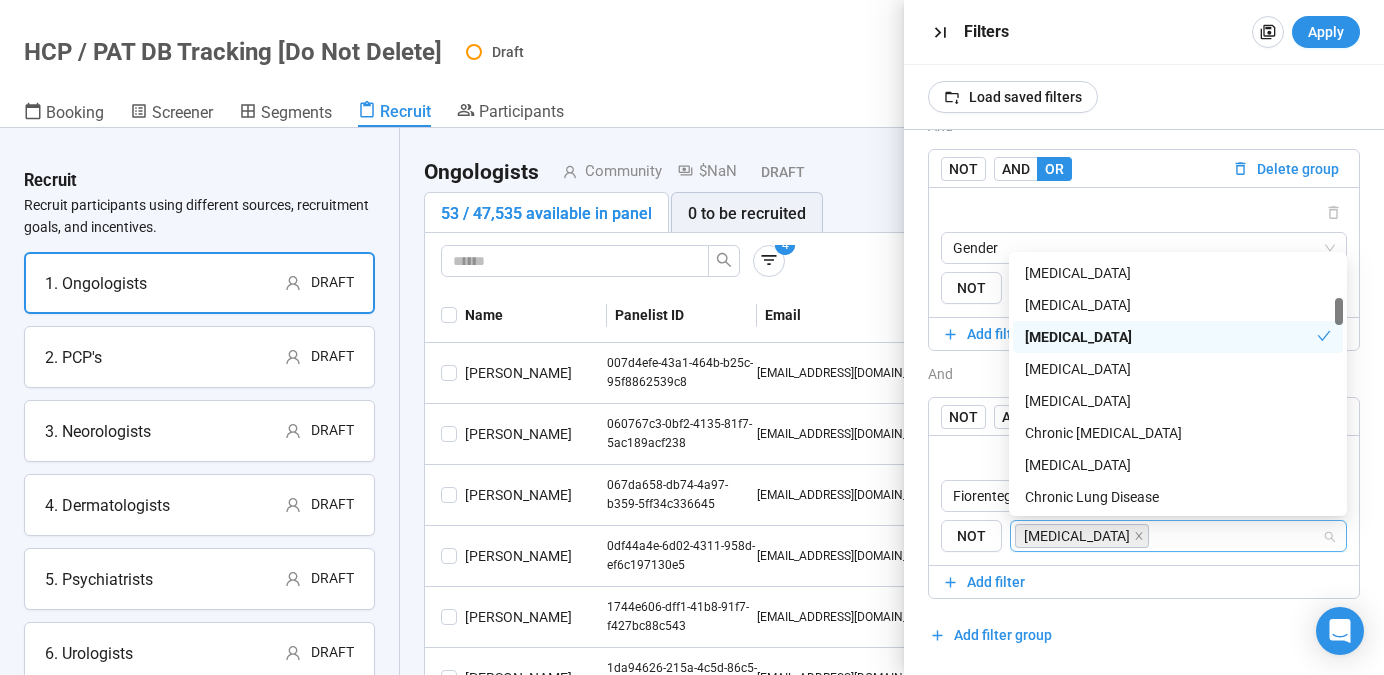 scroll, scrollTop: 417, scrollLeft: 0, axis: vertical 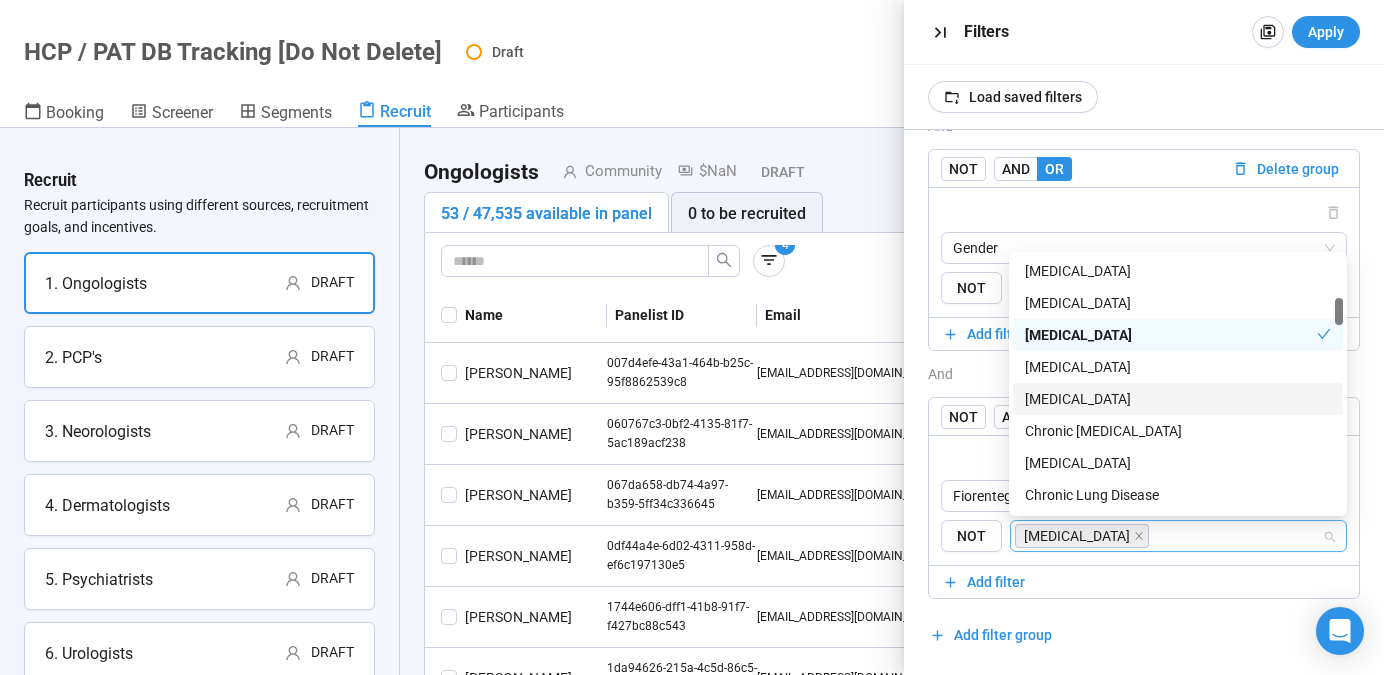 click on "[MEDICAL_DATA]" at bounding box center (1178, 399) 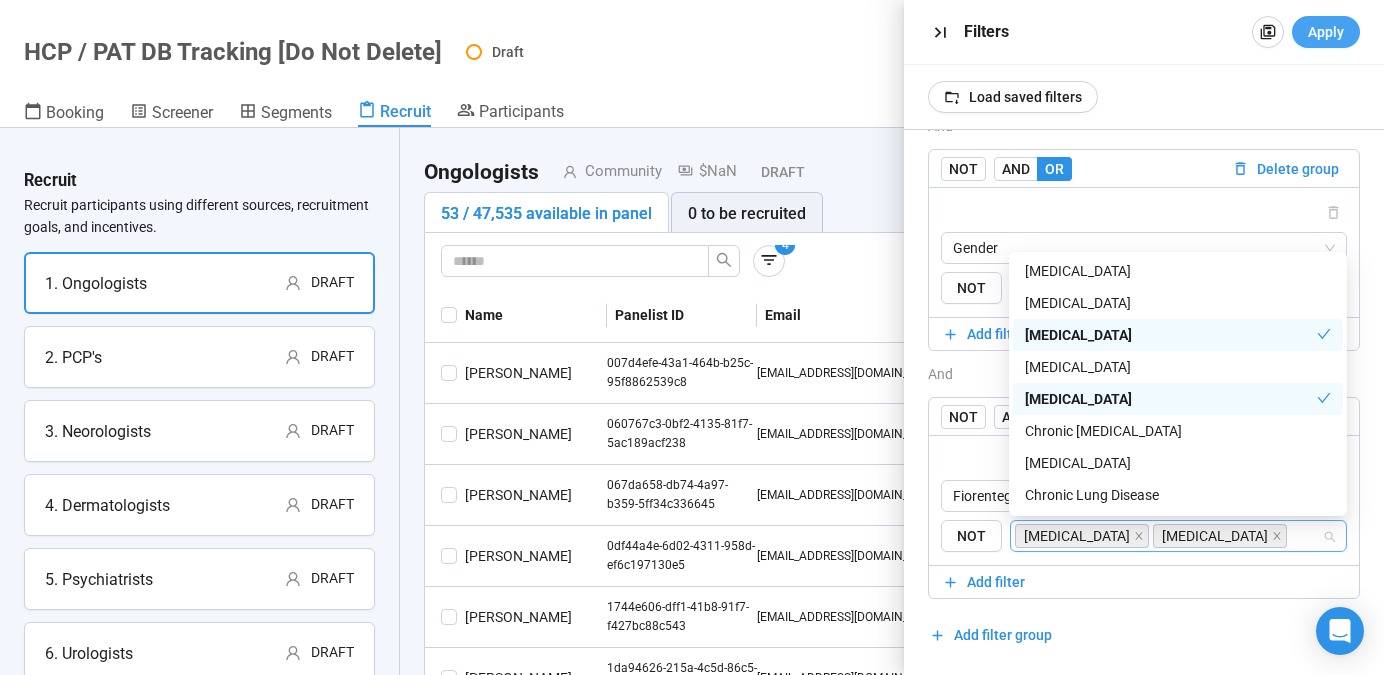 click on "Apply" at bounding box center (1326, 32) 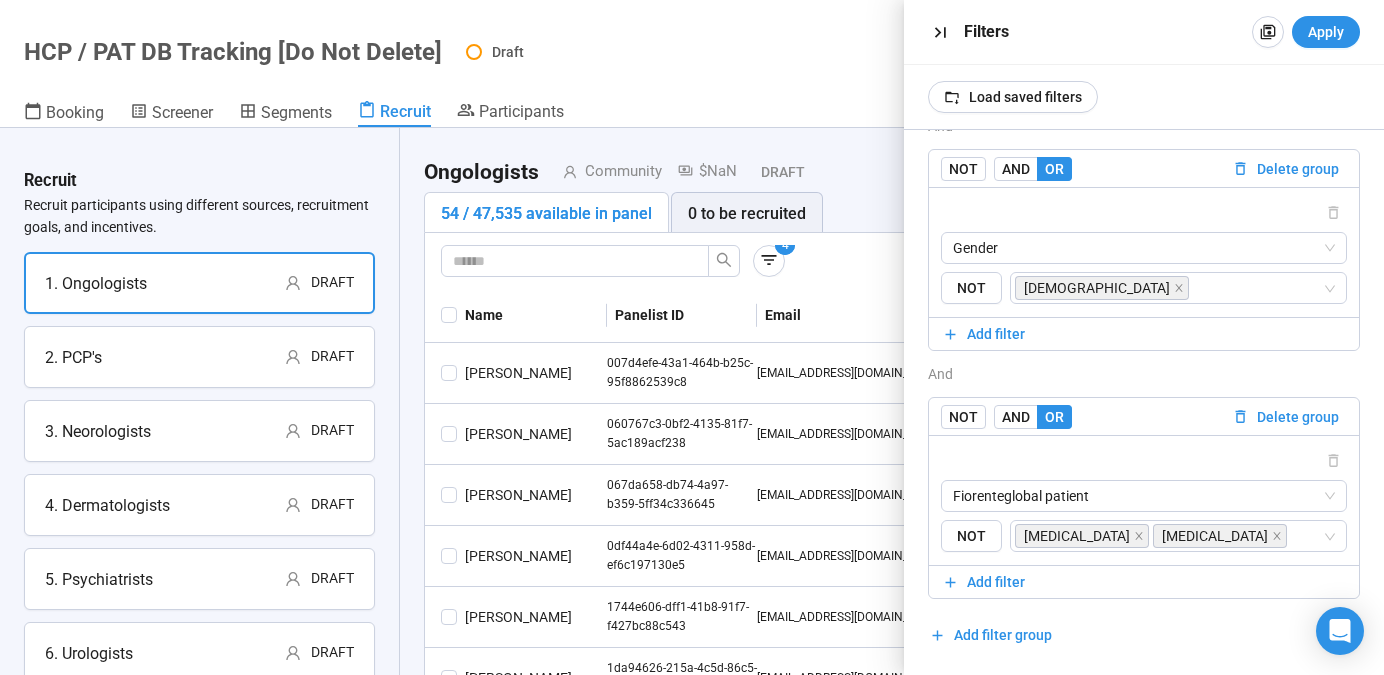 click on "Booking Screener Segments Recruit Participants" at bounding box center [595, 114] 